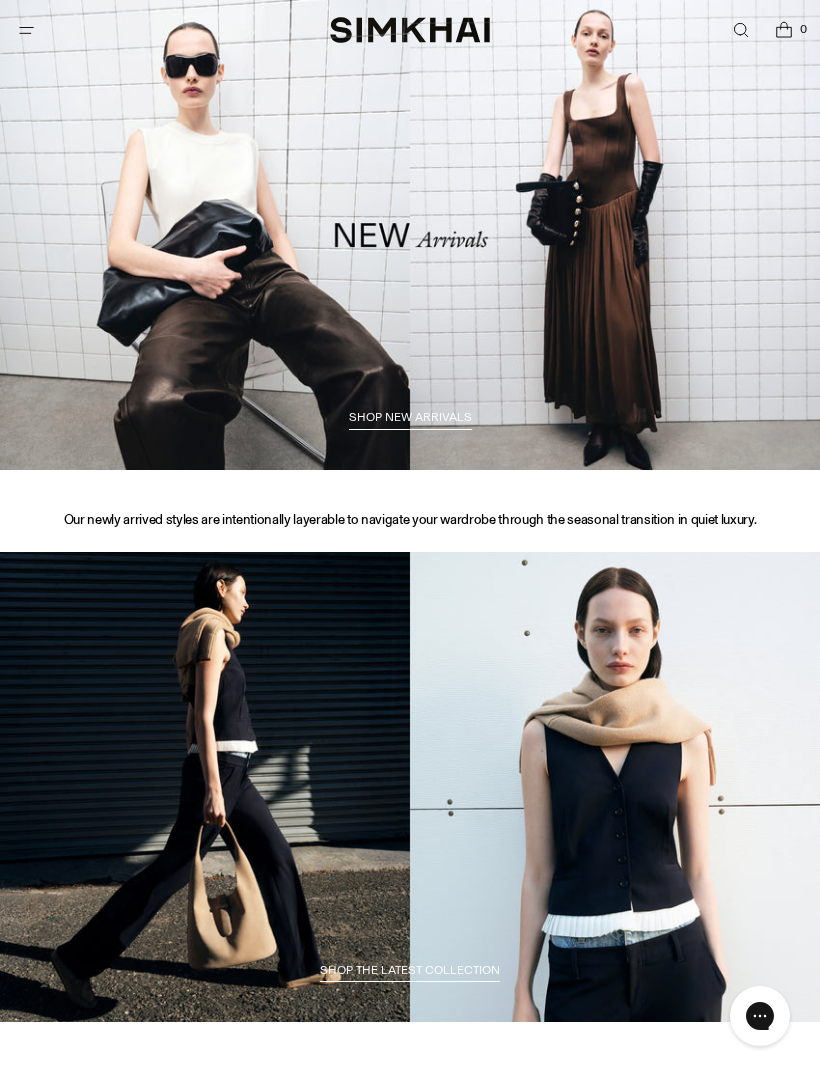 scroll, scrollTop: 0, scrollLeft: 0, axis: both 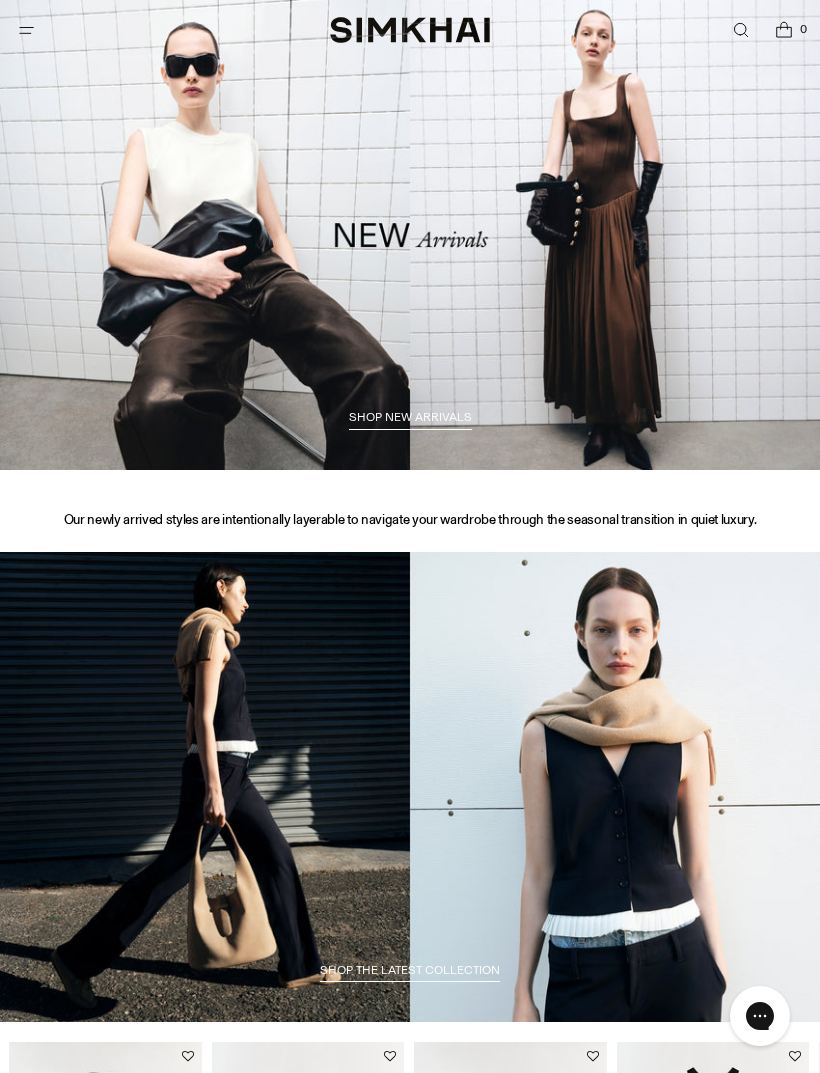 click at bounding box center (26, 30) 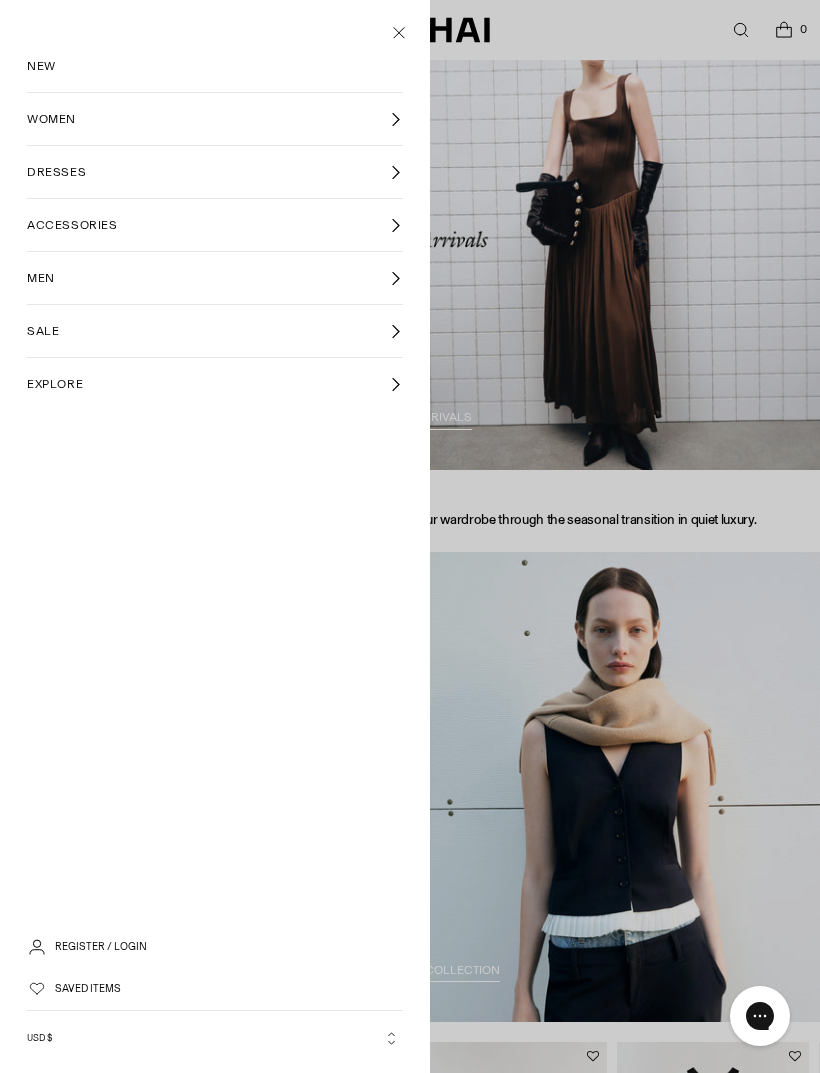 click on "WOMEN" at bounding box center (215, 119) 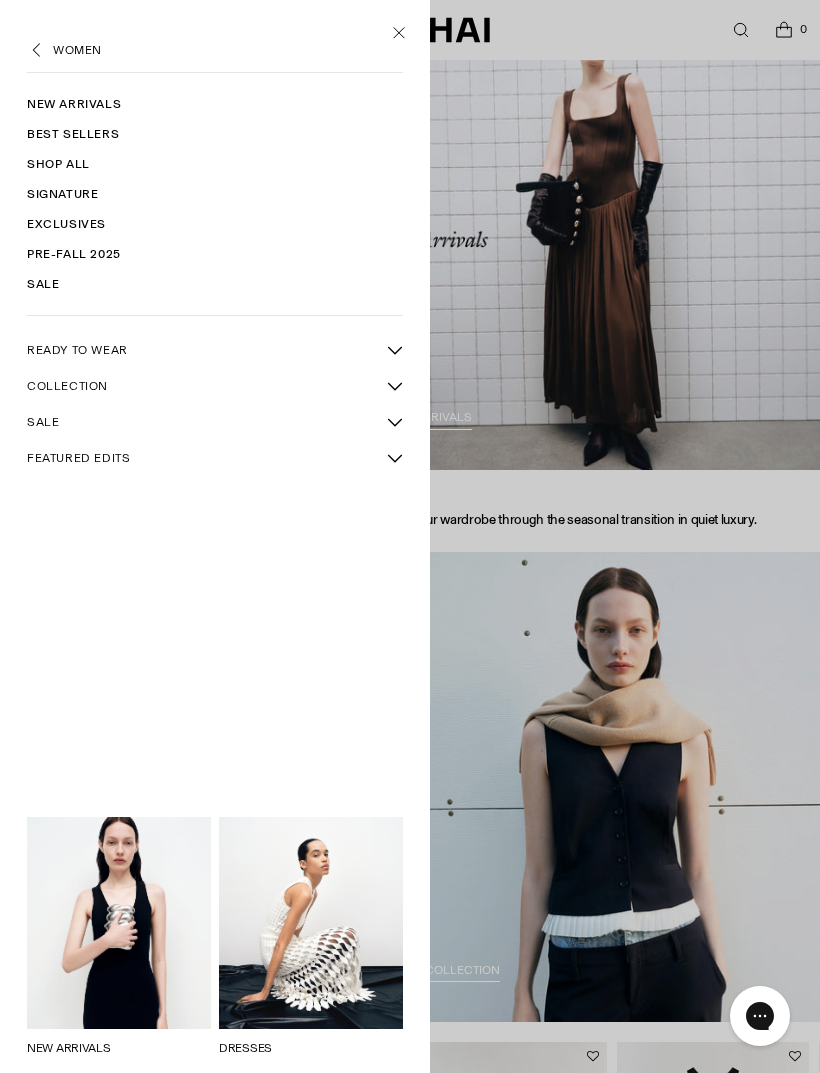 click on "New Arrivals" at bounding box center [215, 104] 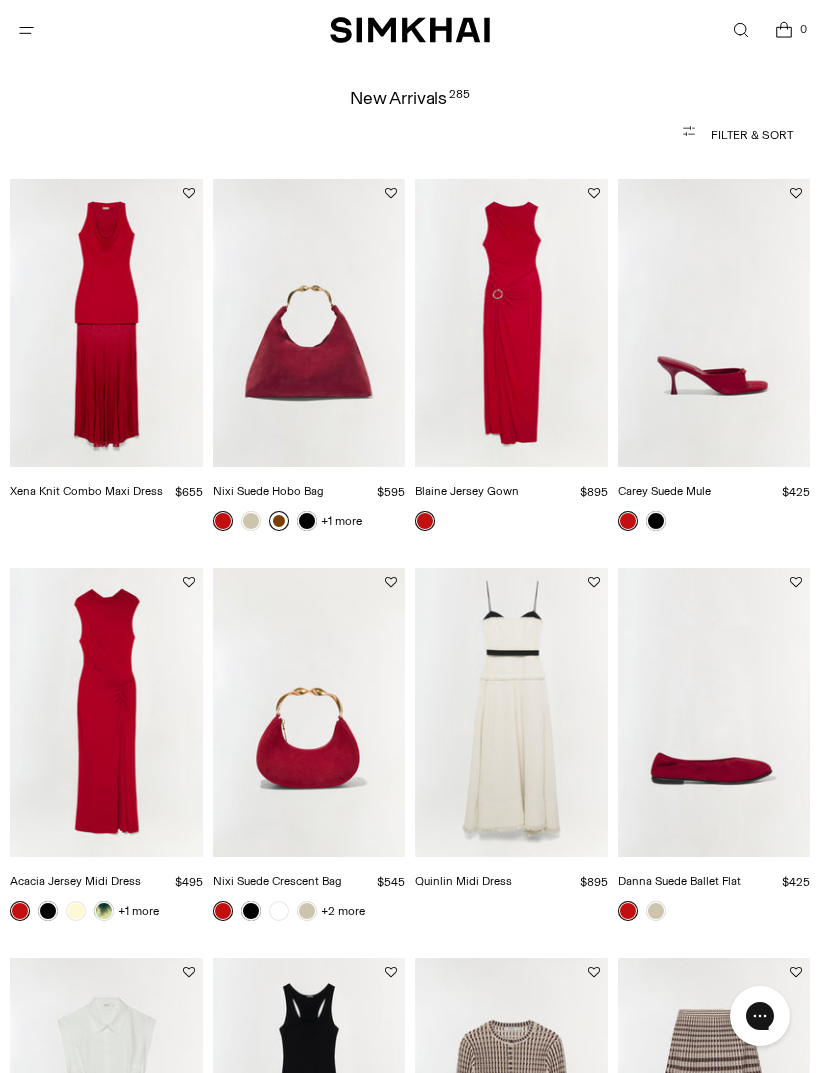 scroll, scrollTop: 0, scrollLeft: 0, axis: both 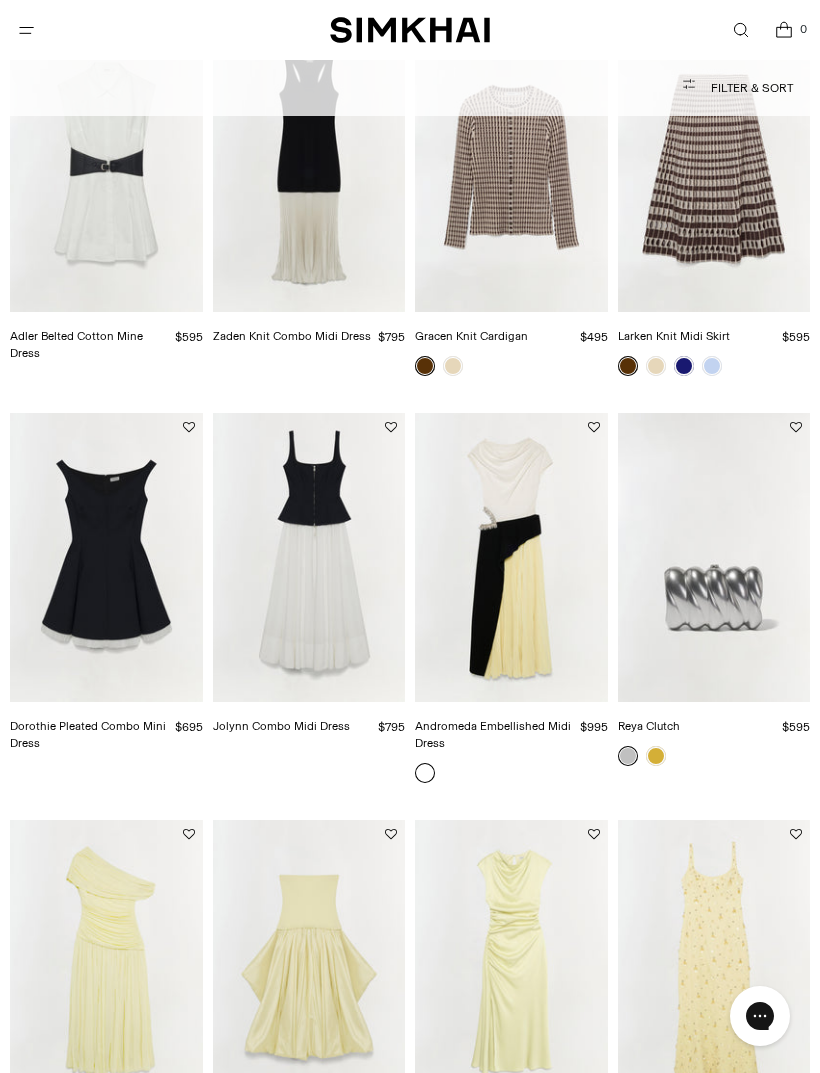 click at bounding box center (511, 557) 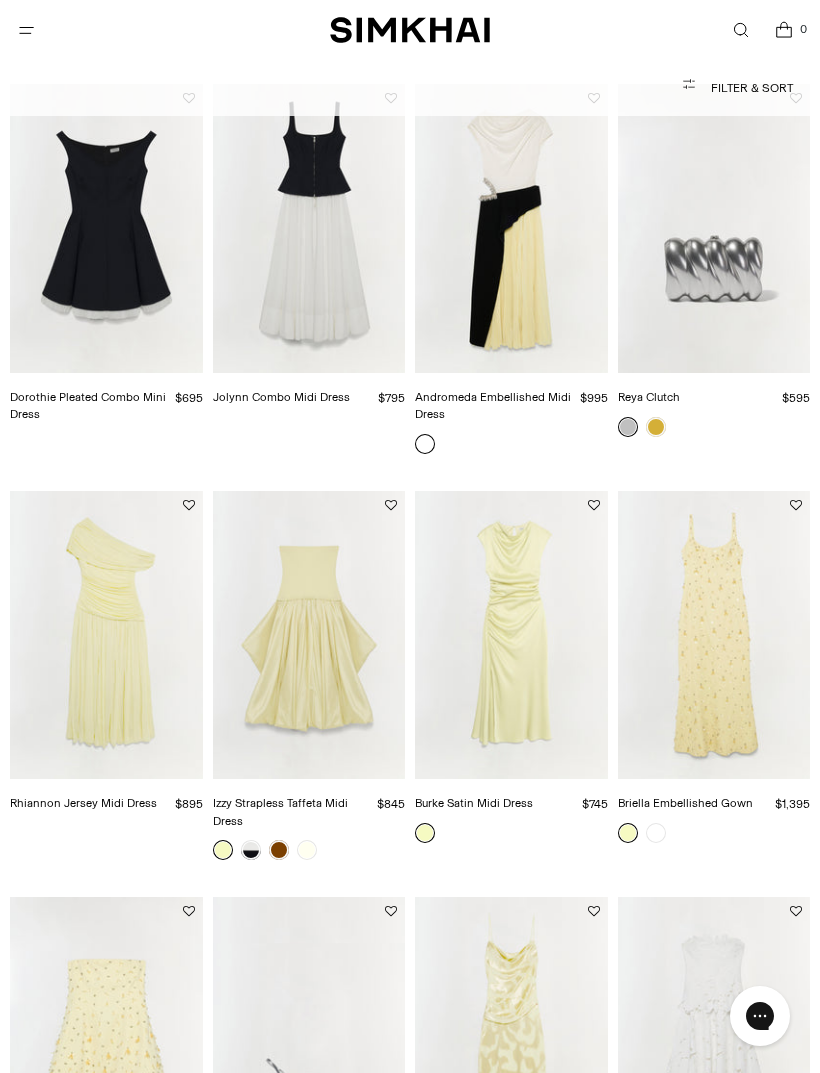 scroll, scrollTop: 1263, scrollLeft: 0, axis: vertical 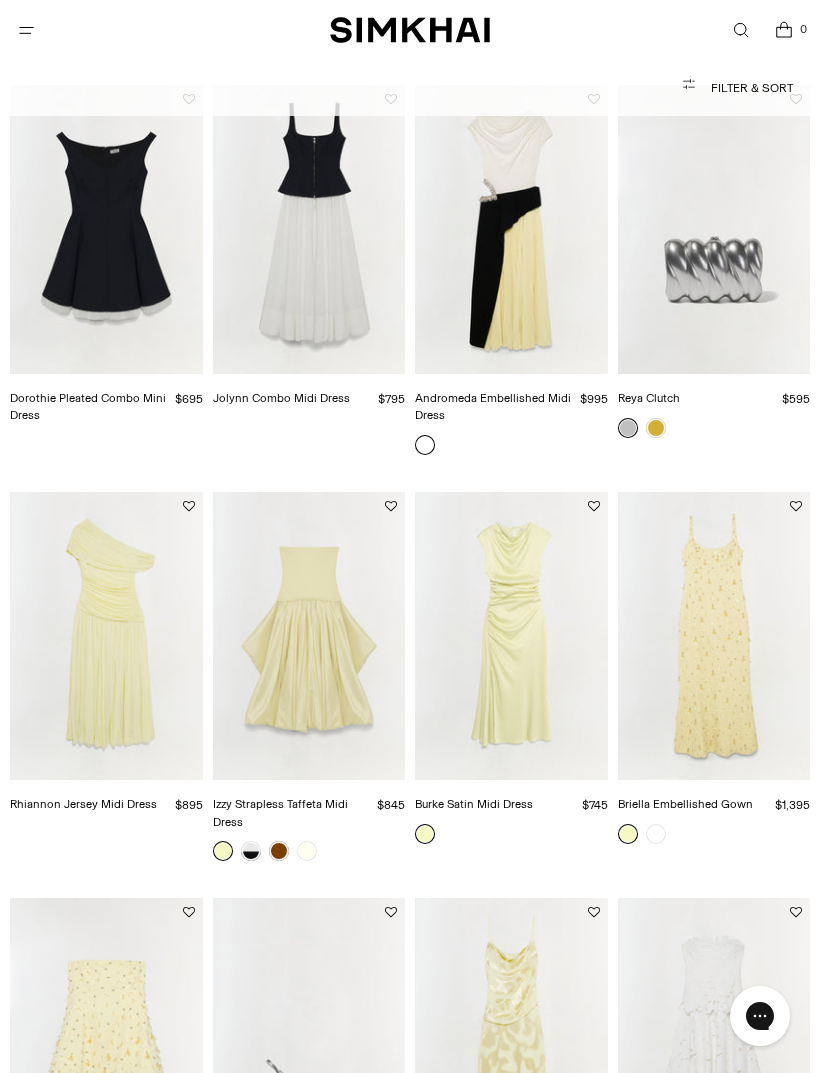 click at bounding box center [106, 636] 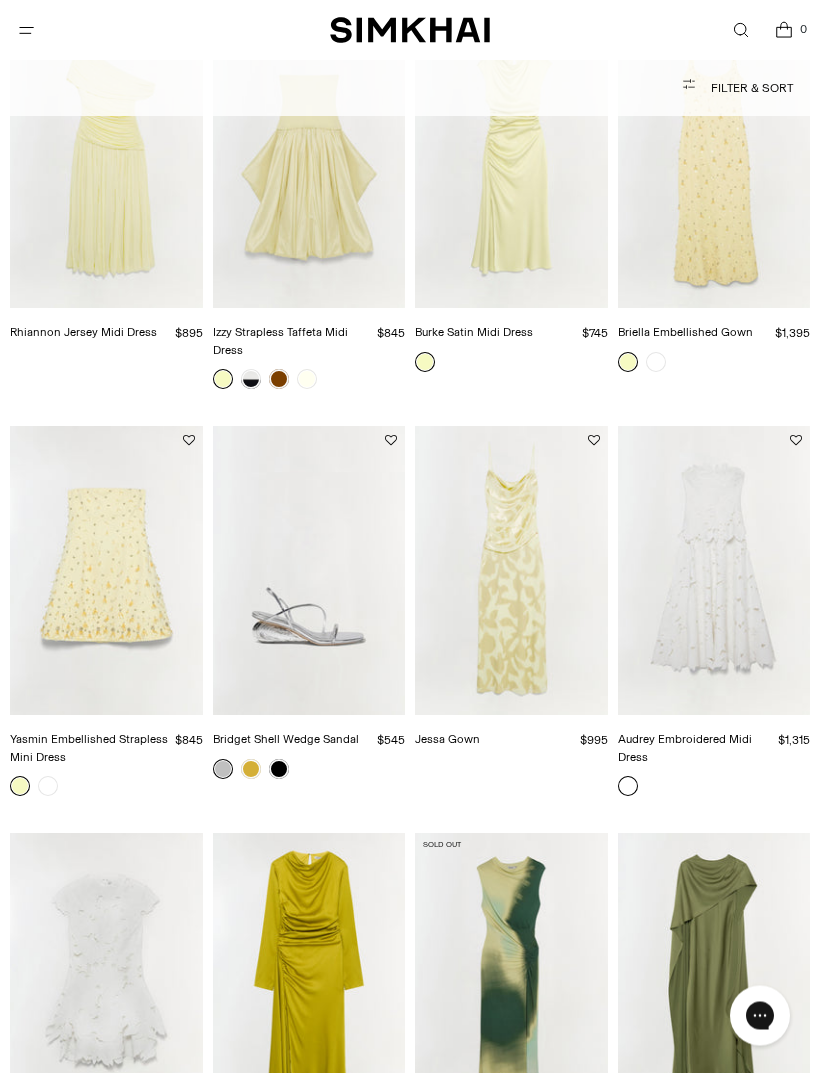 scroll, scrollTop: 1736, scrollLeft: 0, axis: vertical 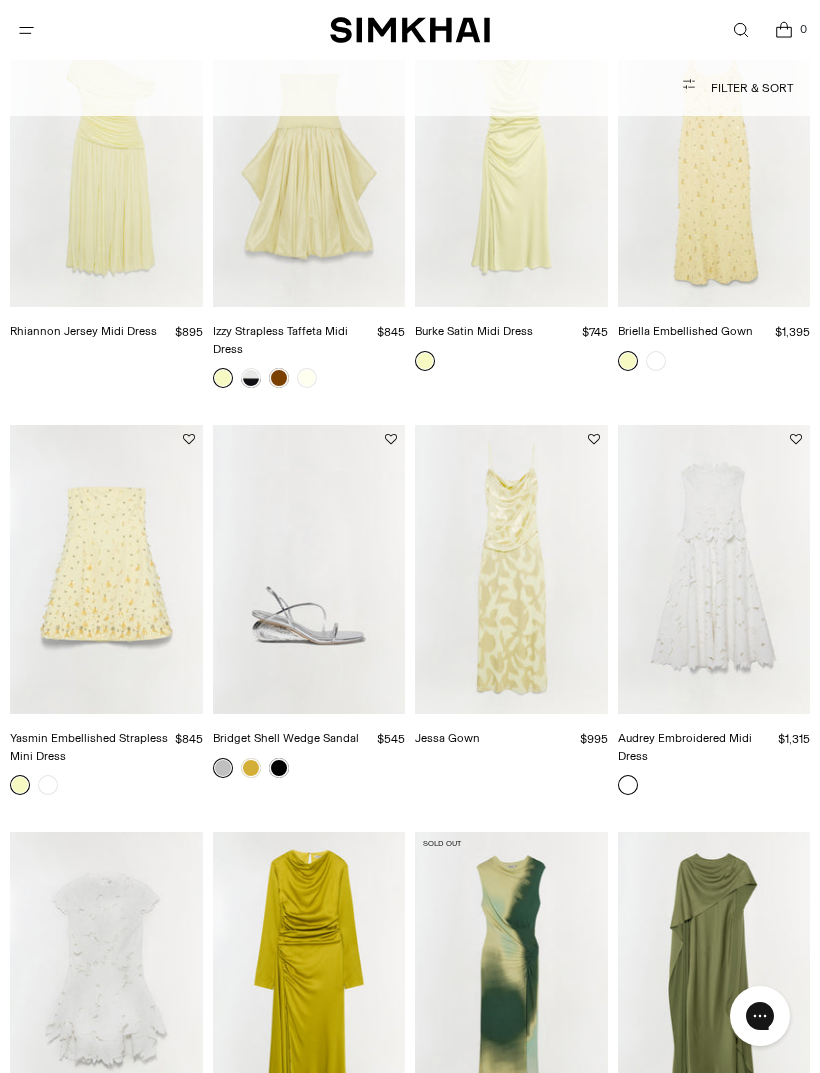 click at bounding box center [714, 569] 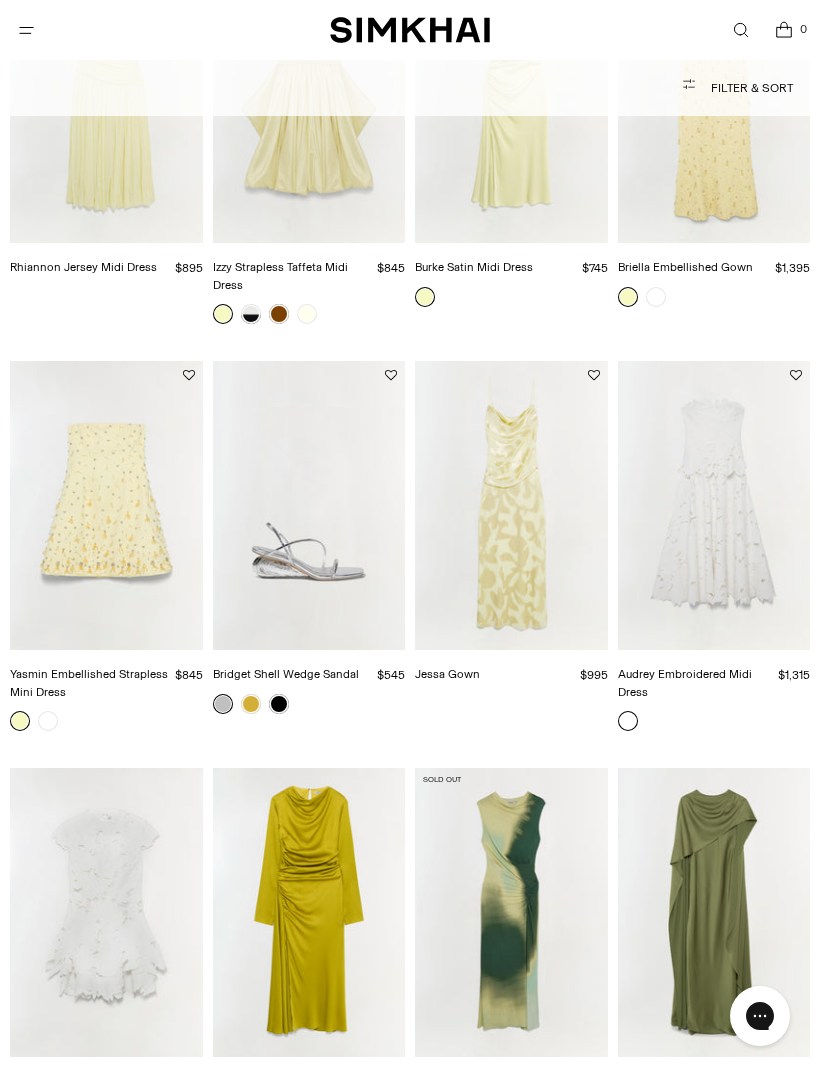 click at bounding box center [714, 912] 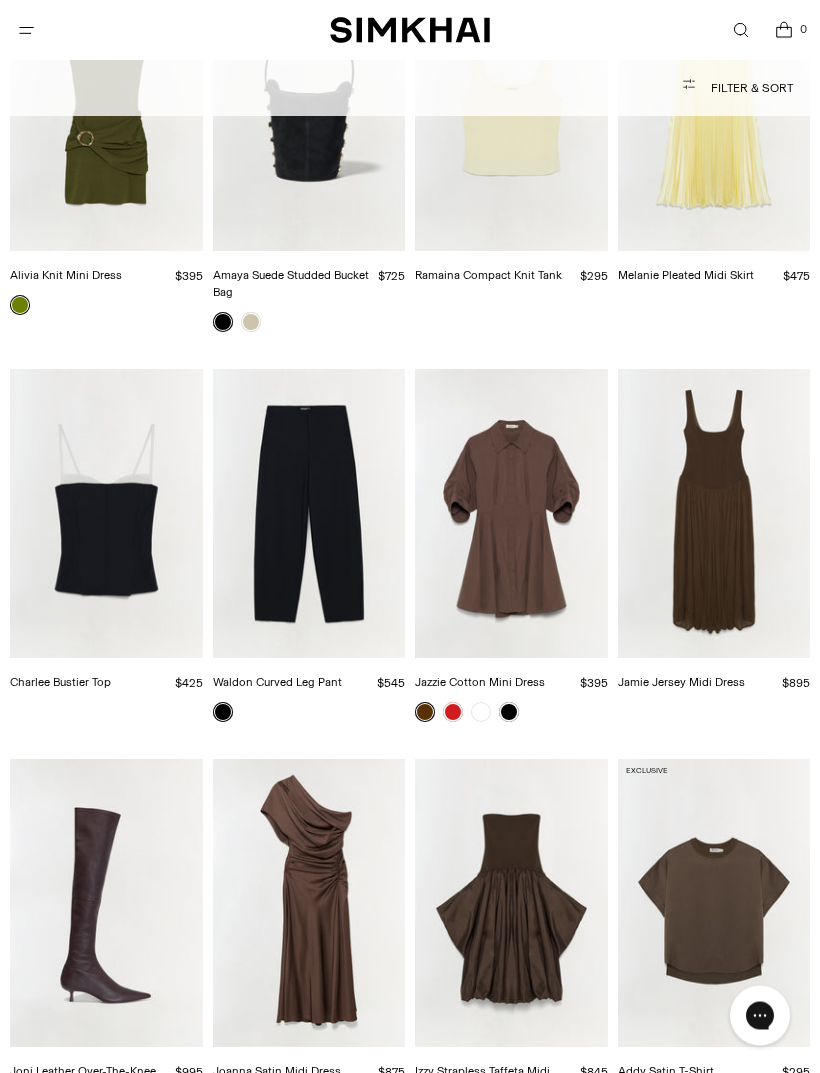 scroll, scrollTop: 2997, scrollLeft: 0, axis: vertical 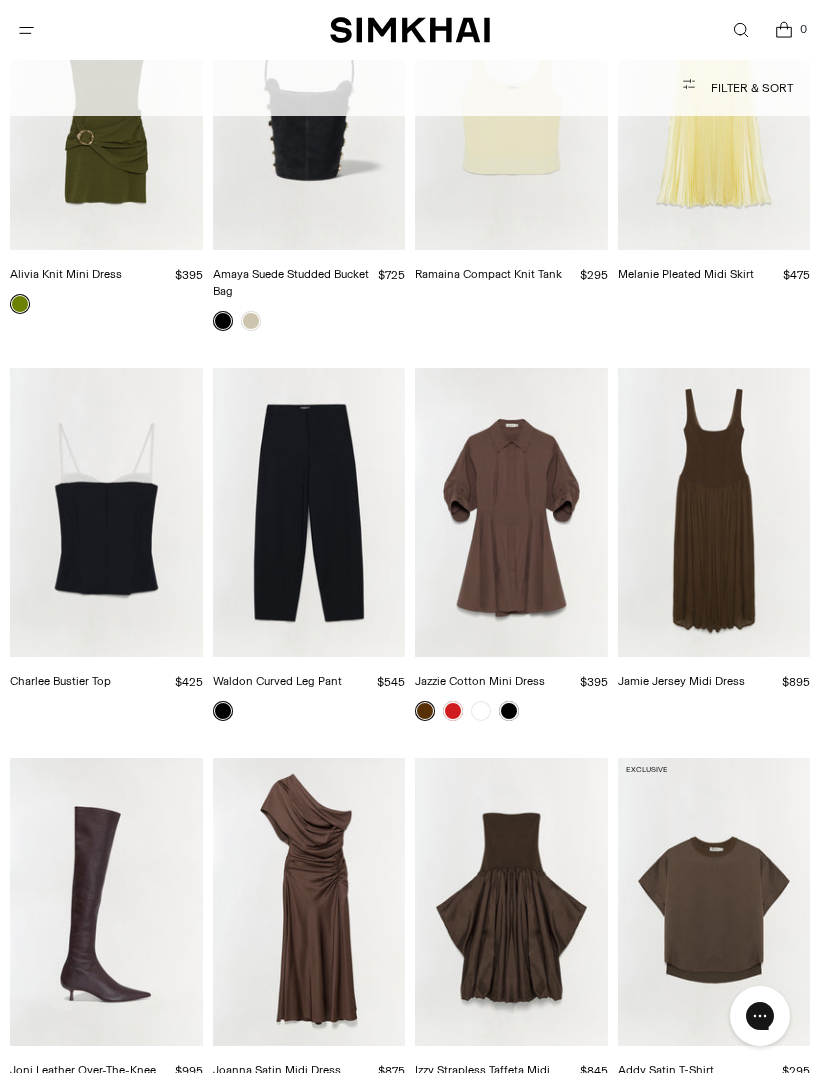 click at bounding box center [511, 902] 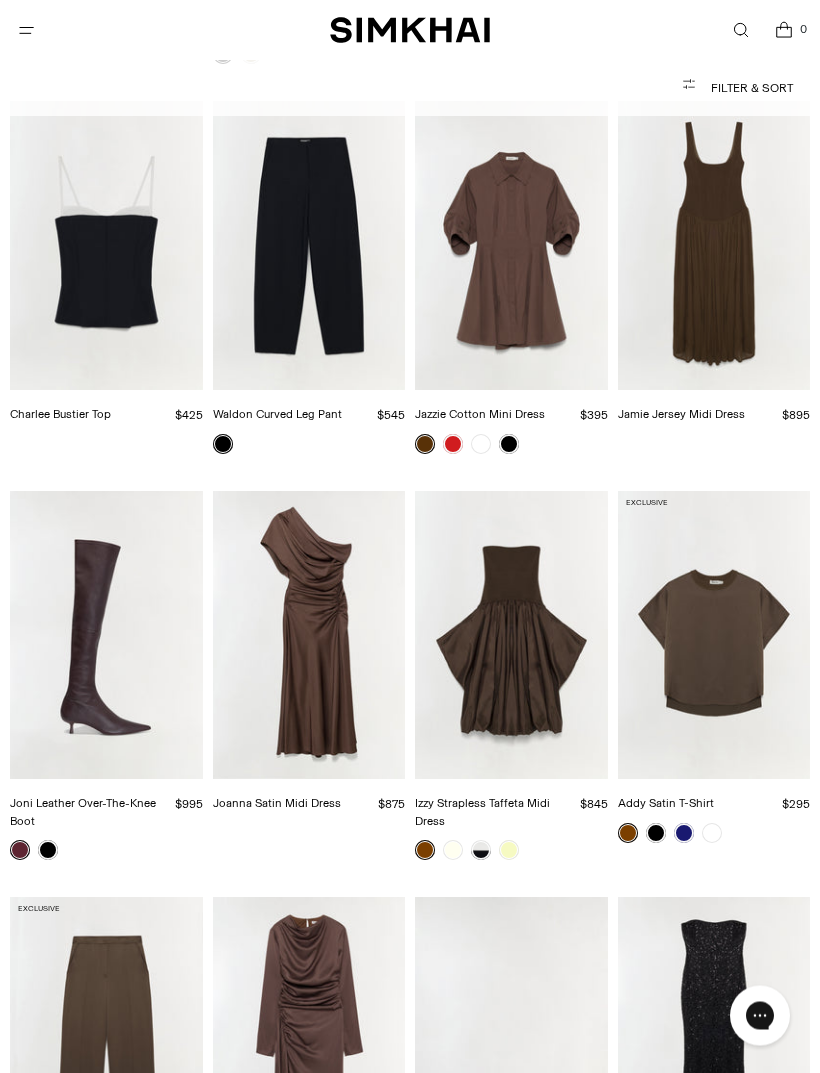 scroll, scrollTop: 3270, scrollLeft: 0, axis: vertical 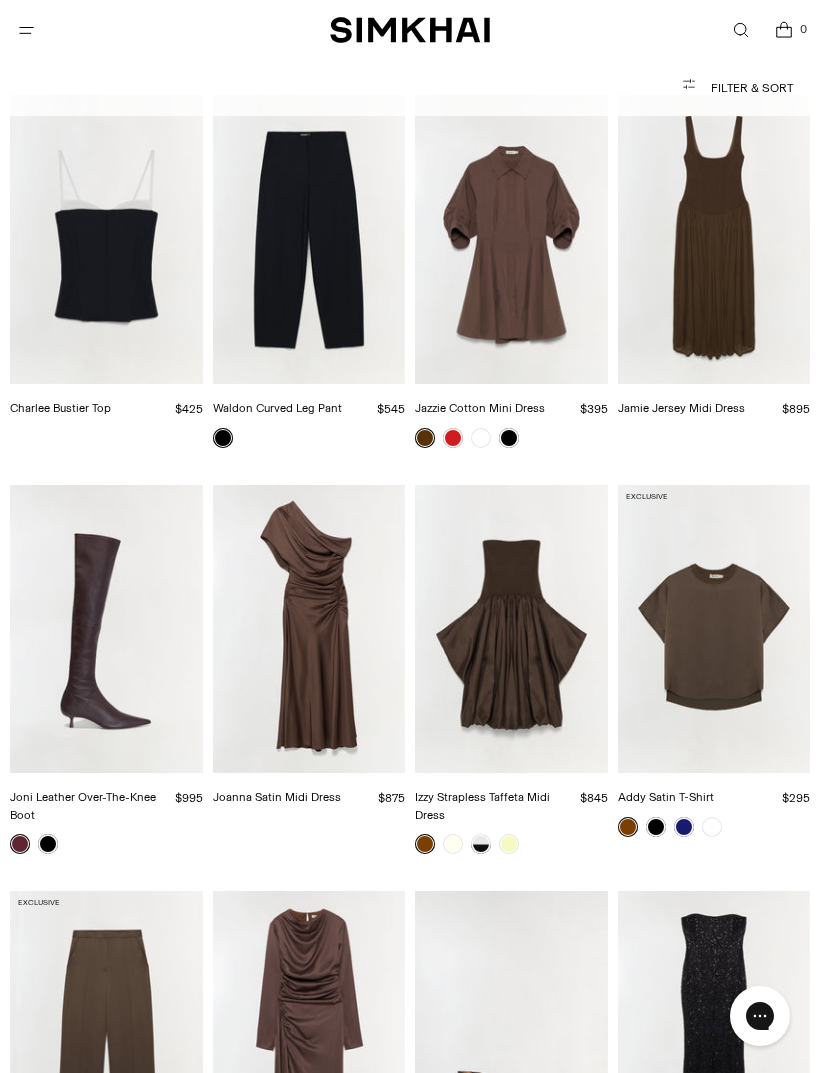 click at bounding box center [714, 629] 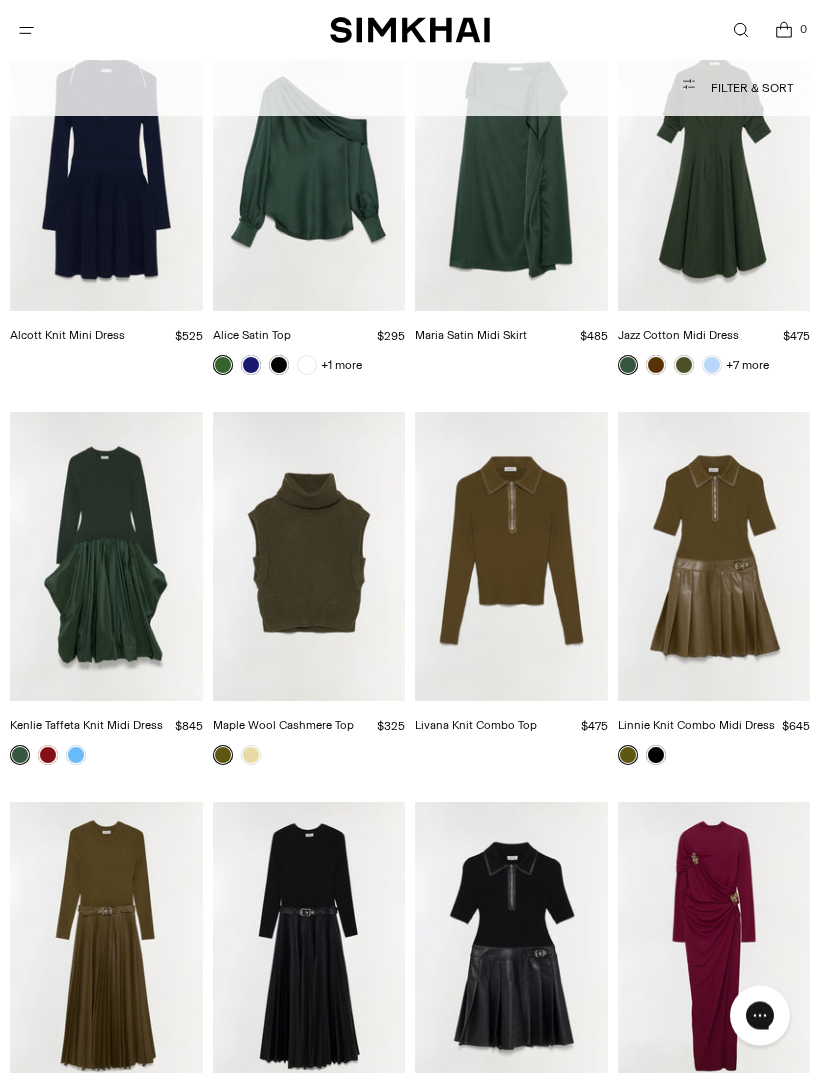 scroll, scrollTop: 6122, scrollLeft: 0, axis: vertical 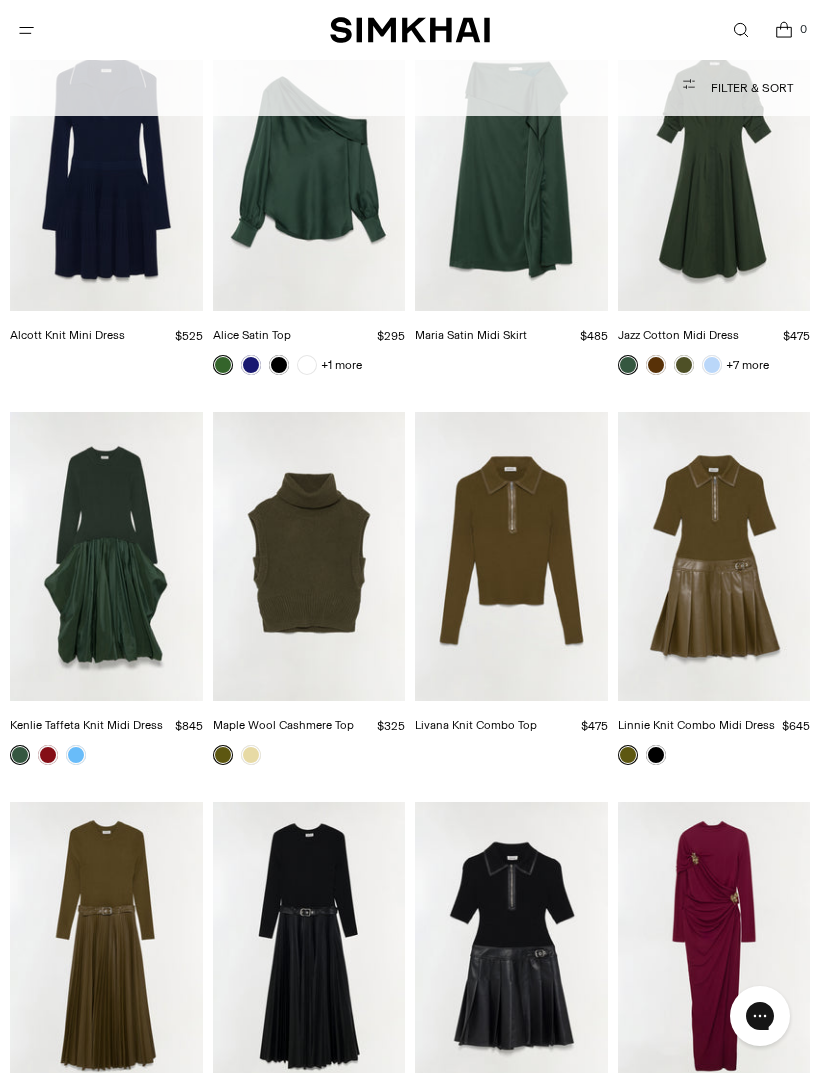 click at bounding box center [106, 946] 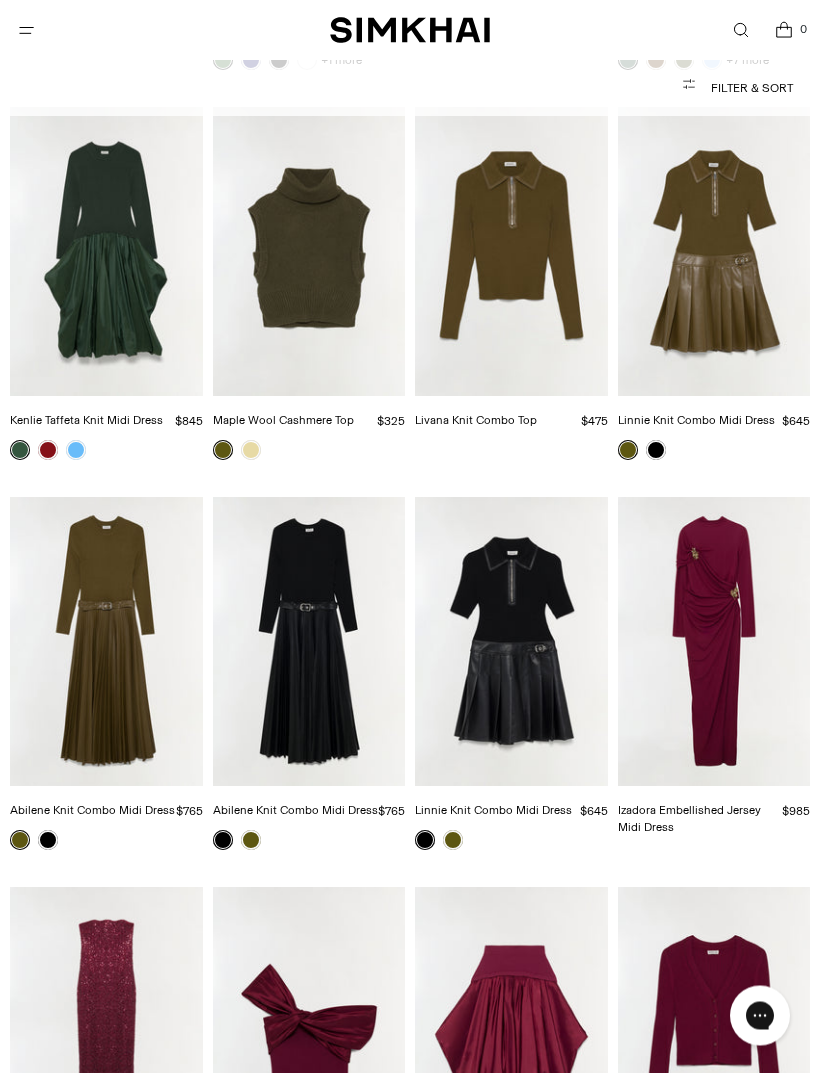 scroll, scrollTop: 6427, scrollLeft: 0, axis: vertical 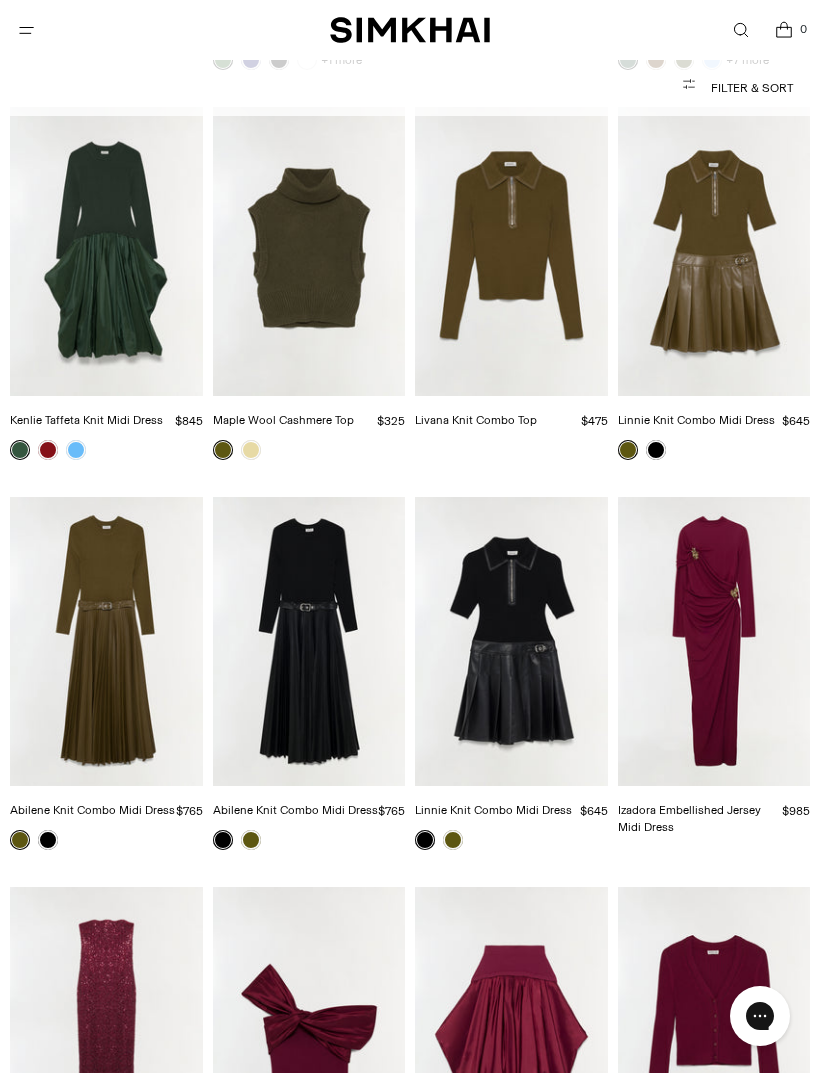 click at bounding box center [714, 251] 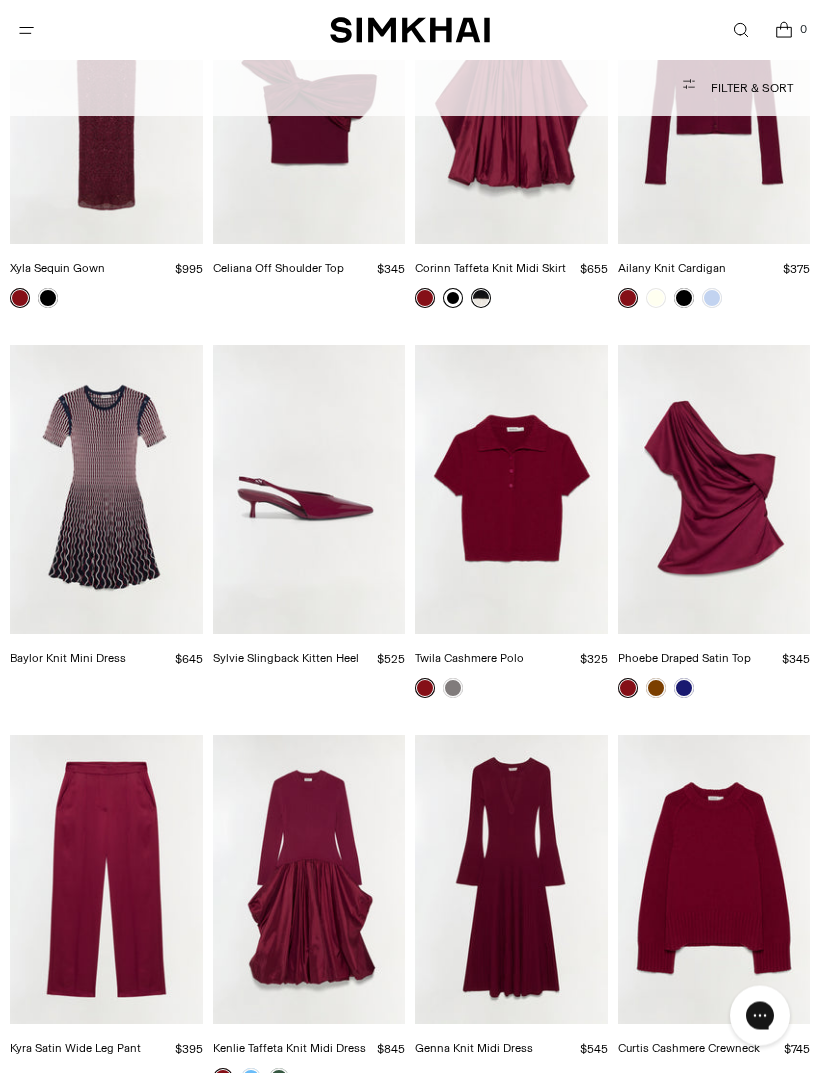 scroll, scrollTop: 7358, scrollLeft: 0, axis: vertical 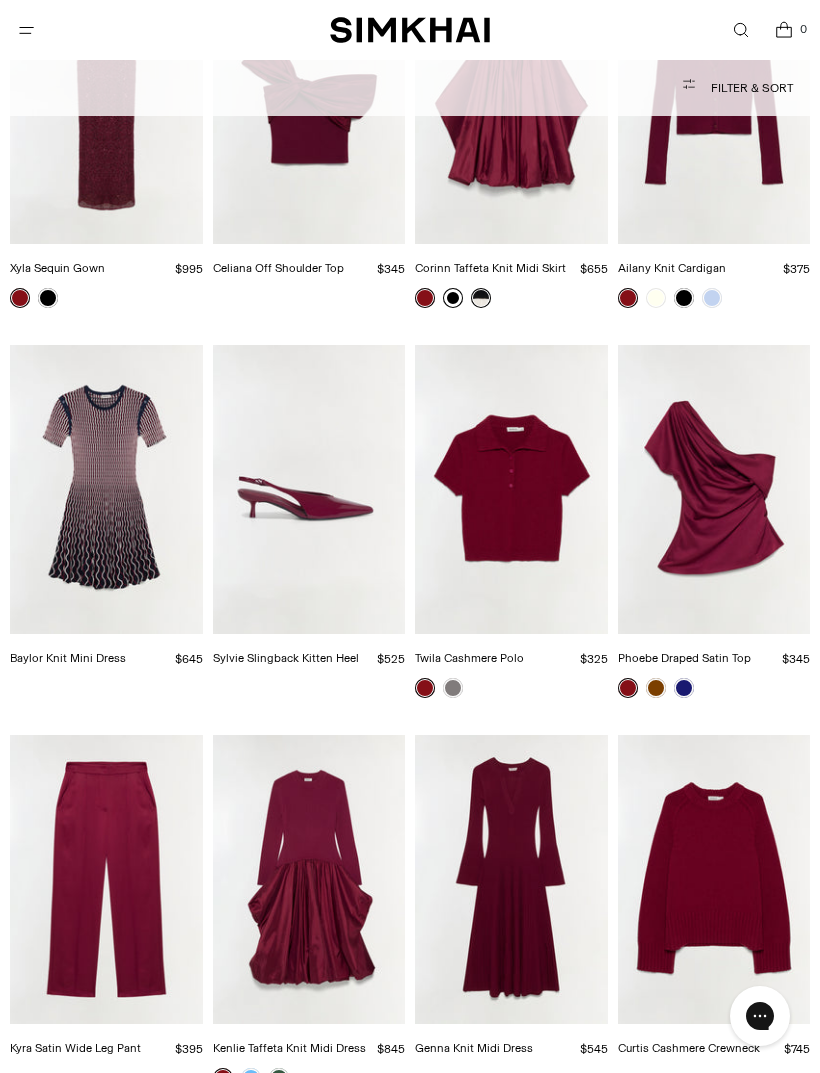 click at bounding box center [106, 879] 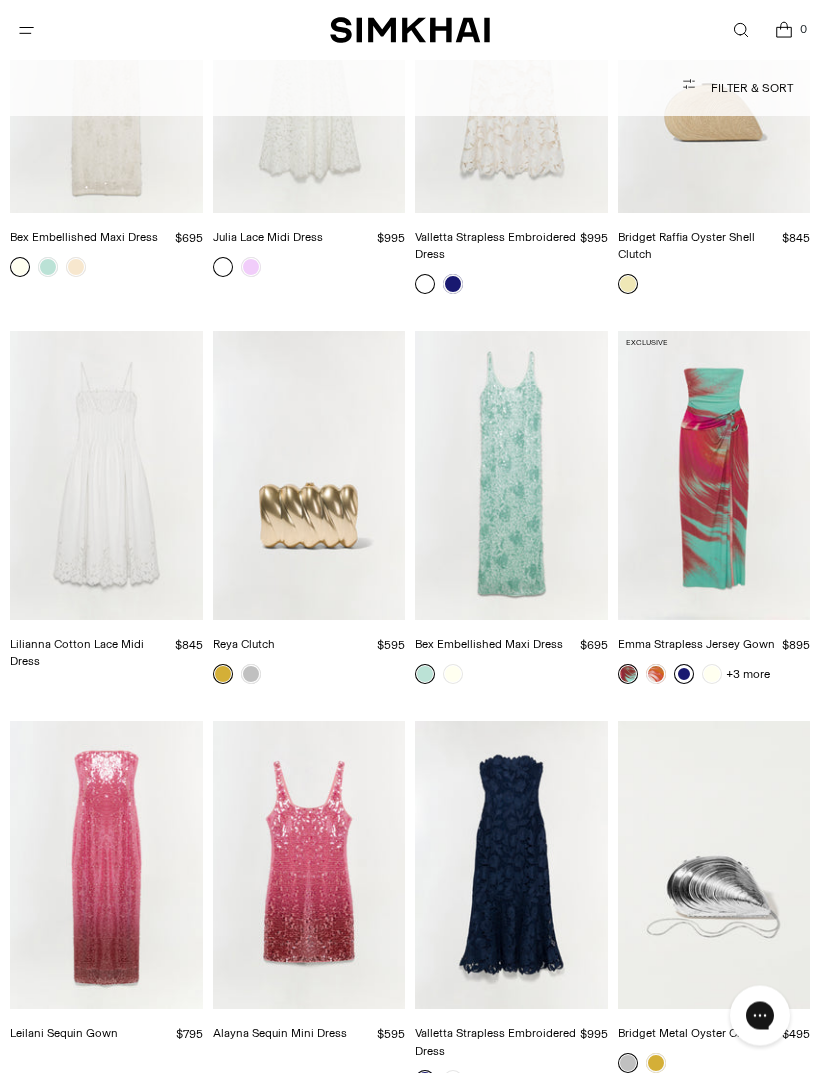 scroll, scrollTop: 9728, scrollLeft: 0, axis: vertical 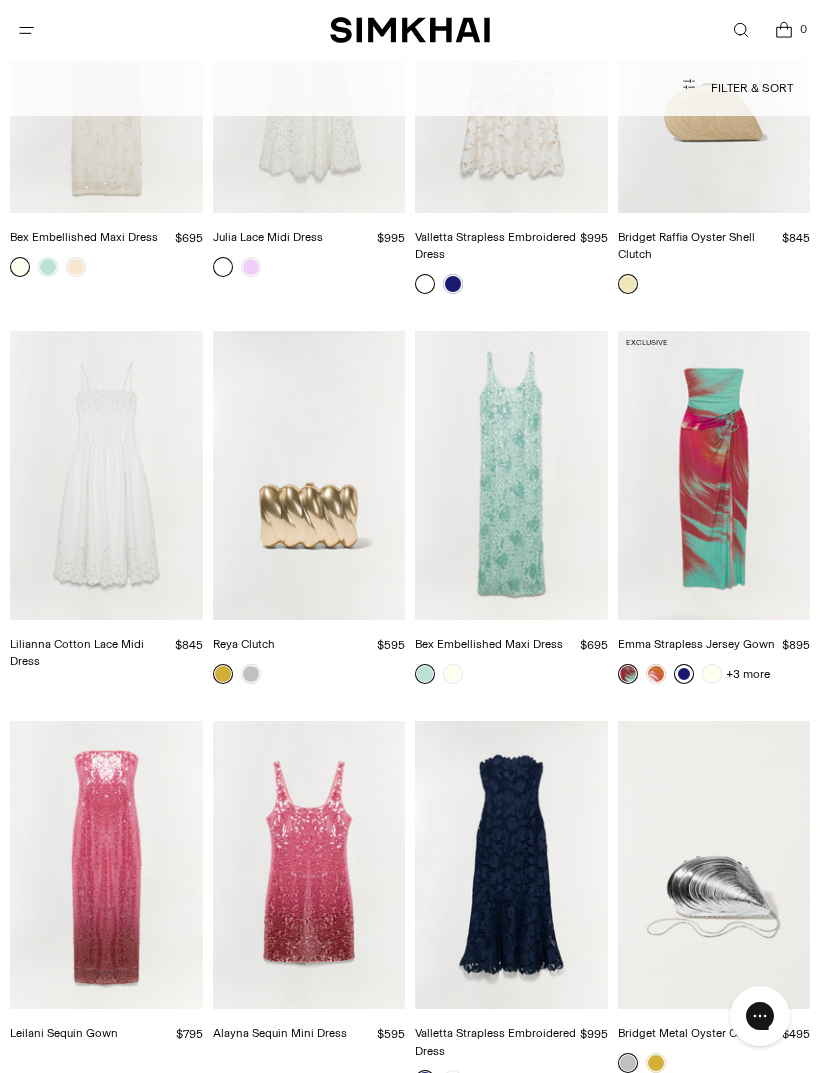 click at bounding box center [106, 865] 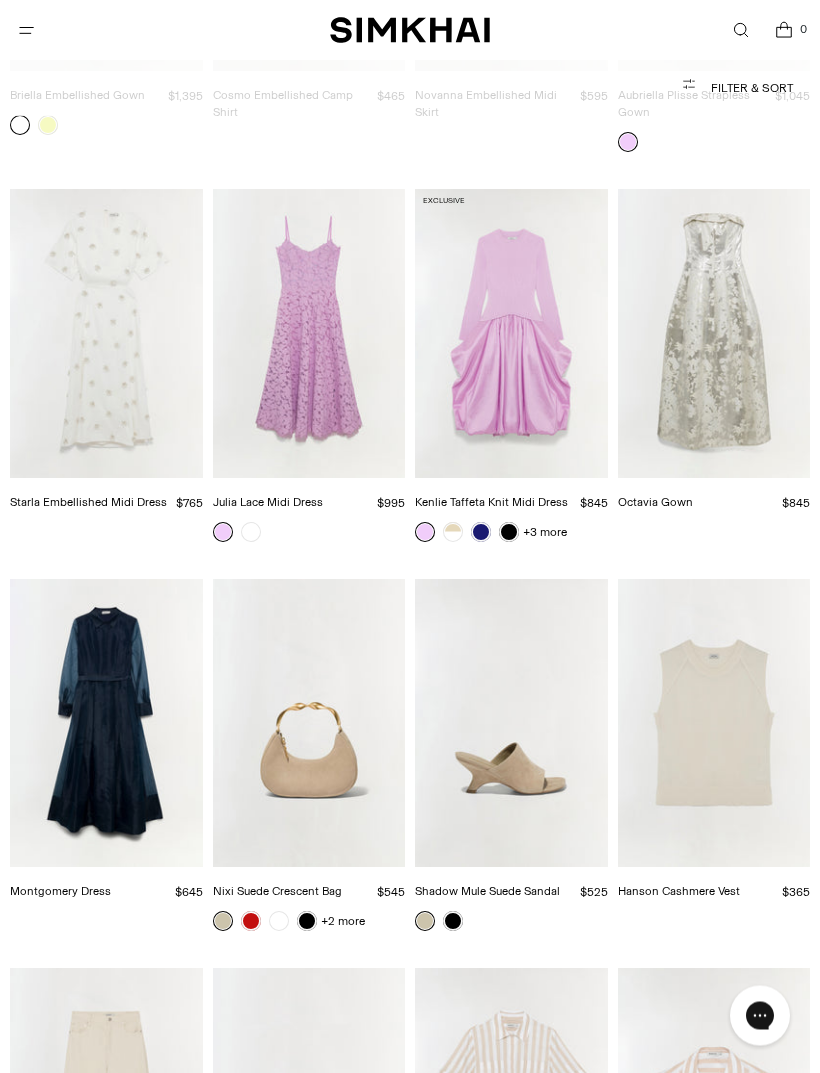 scroll, scrollTop: 11871, scrollLeft: 0, axis: vertical 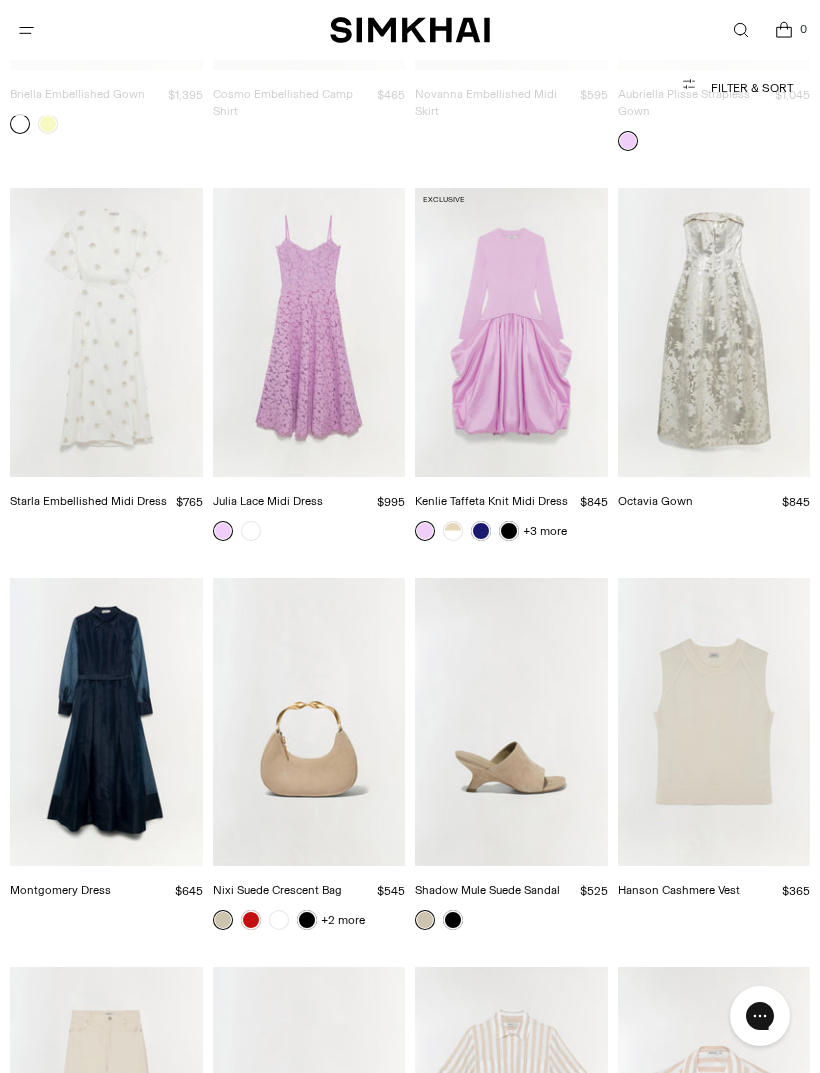 click at bounding box center [106, 722] 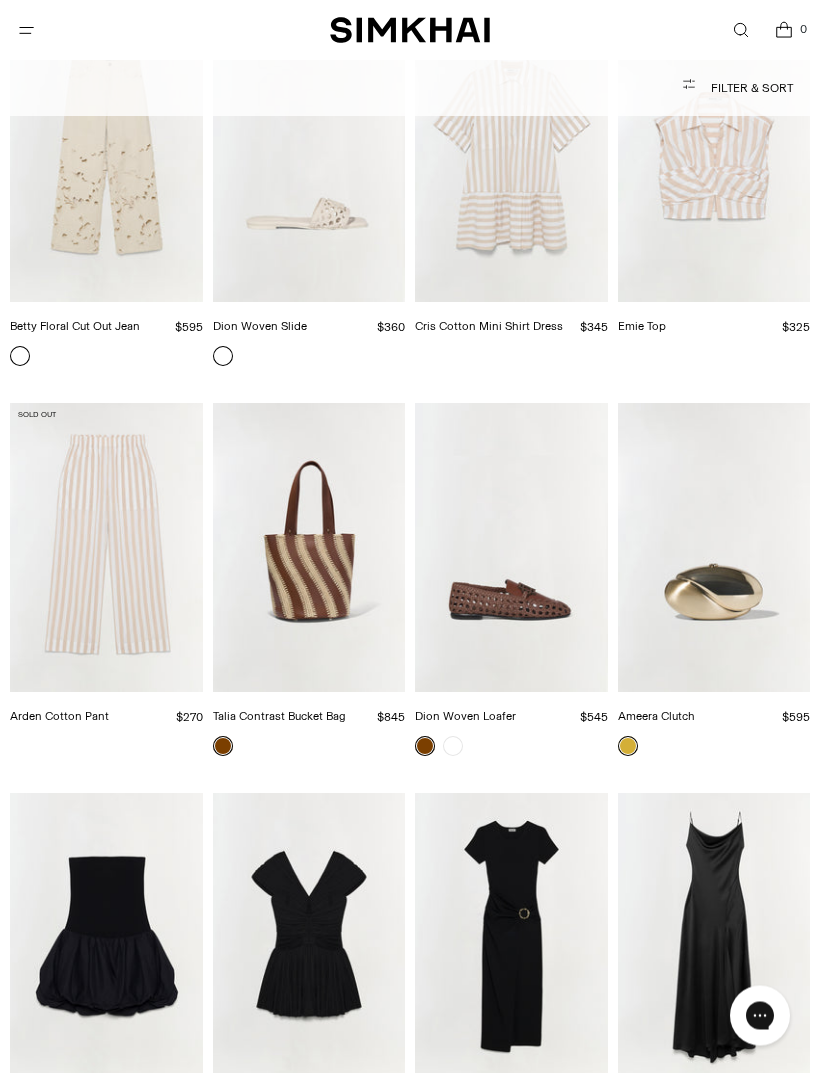 scroll, scrollTop: 12825, scrollLeft: 0, axis: vertical 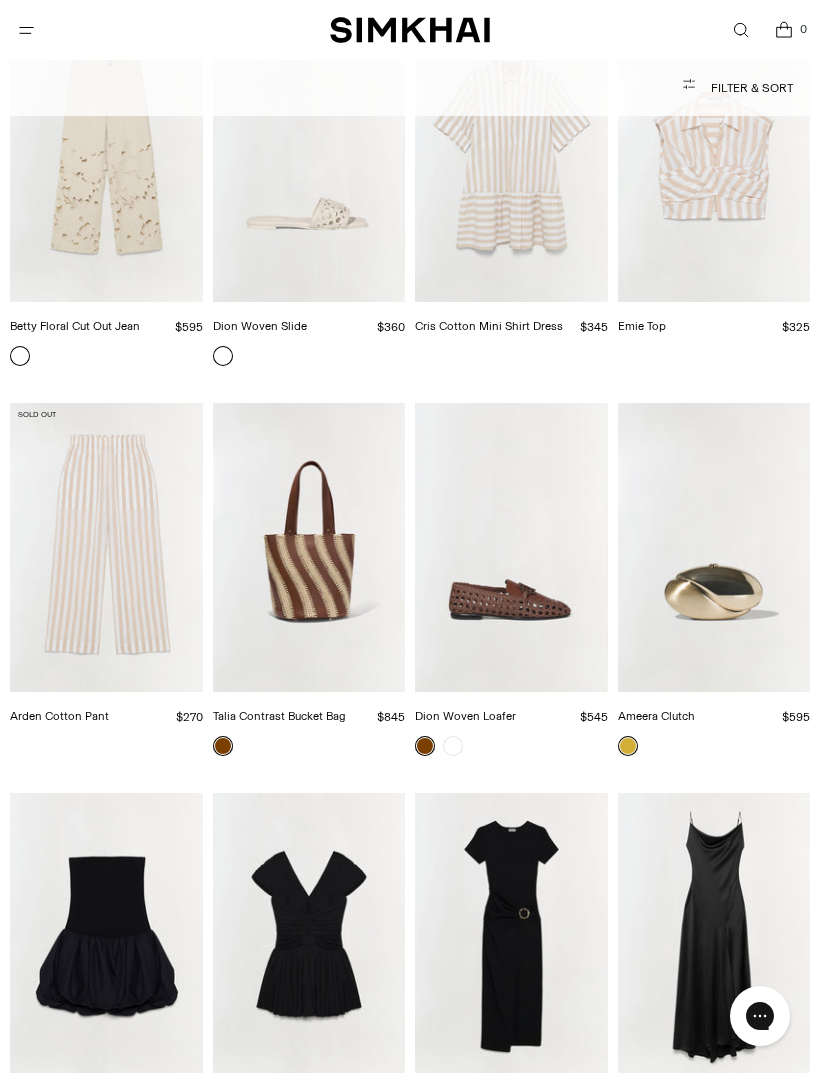 click at bounding box center (106, 547) 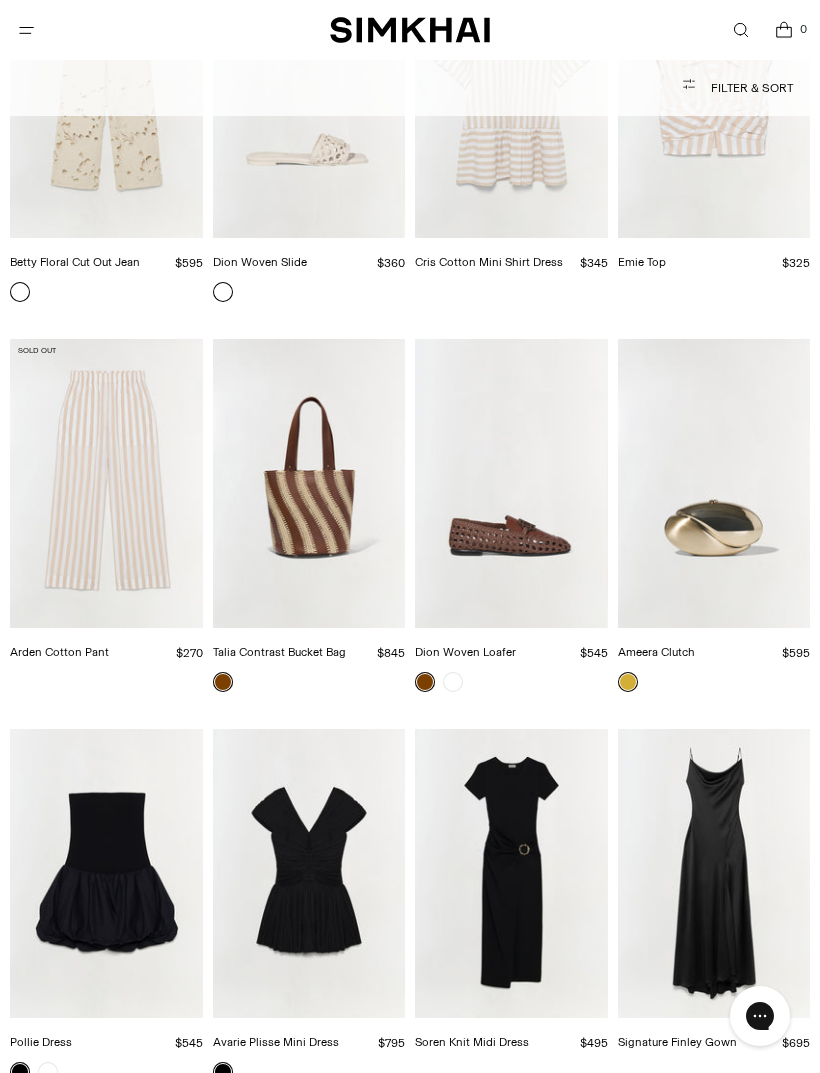 click at bounding box center [511, 483] 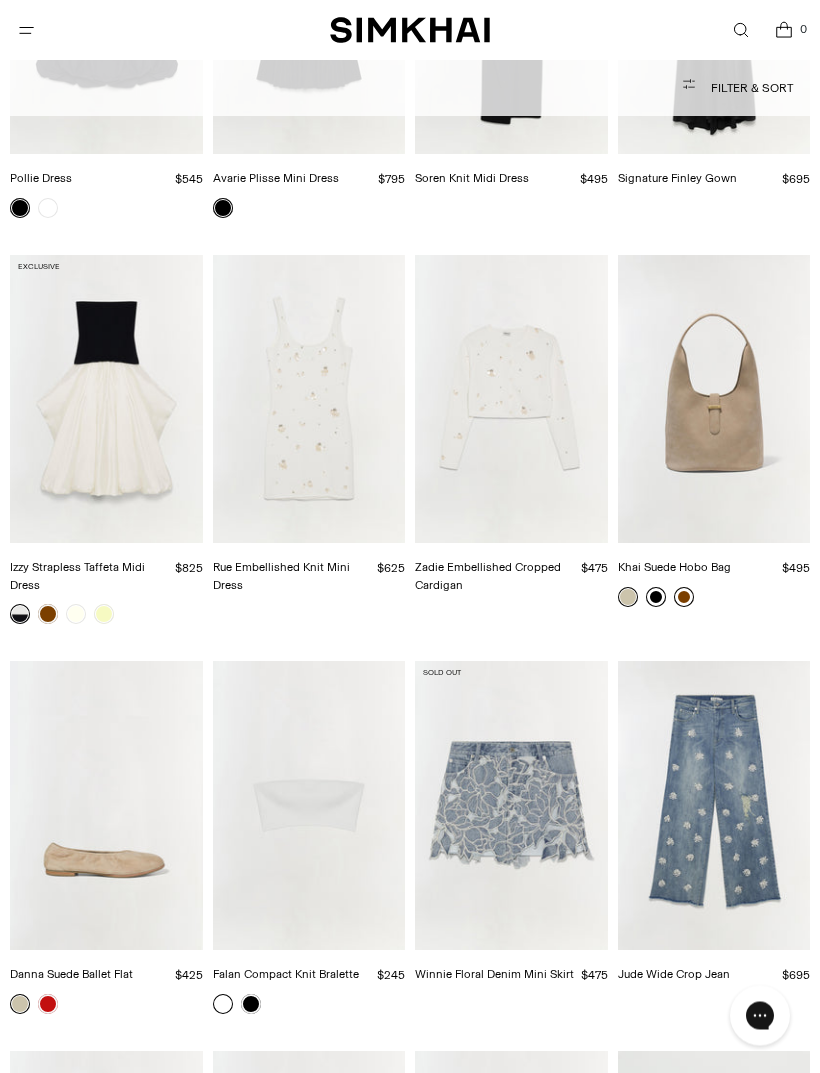 scroll, scrollTop: 13753, scrollLeft: 0, axis: vertical 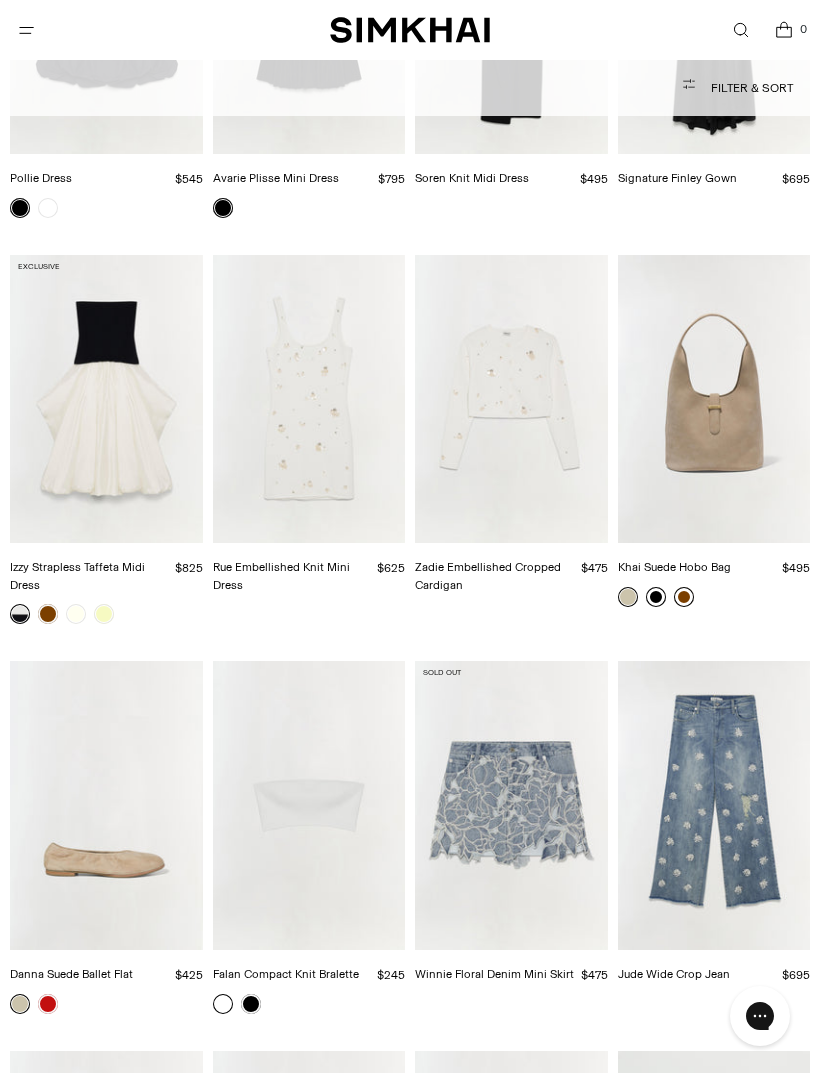 click at bounding box center [714, 805] 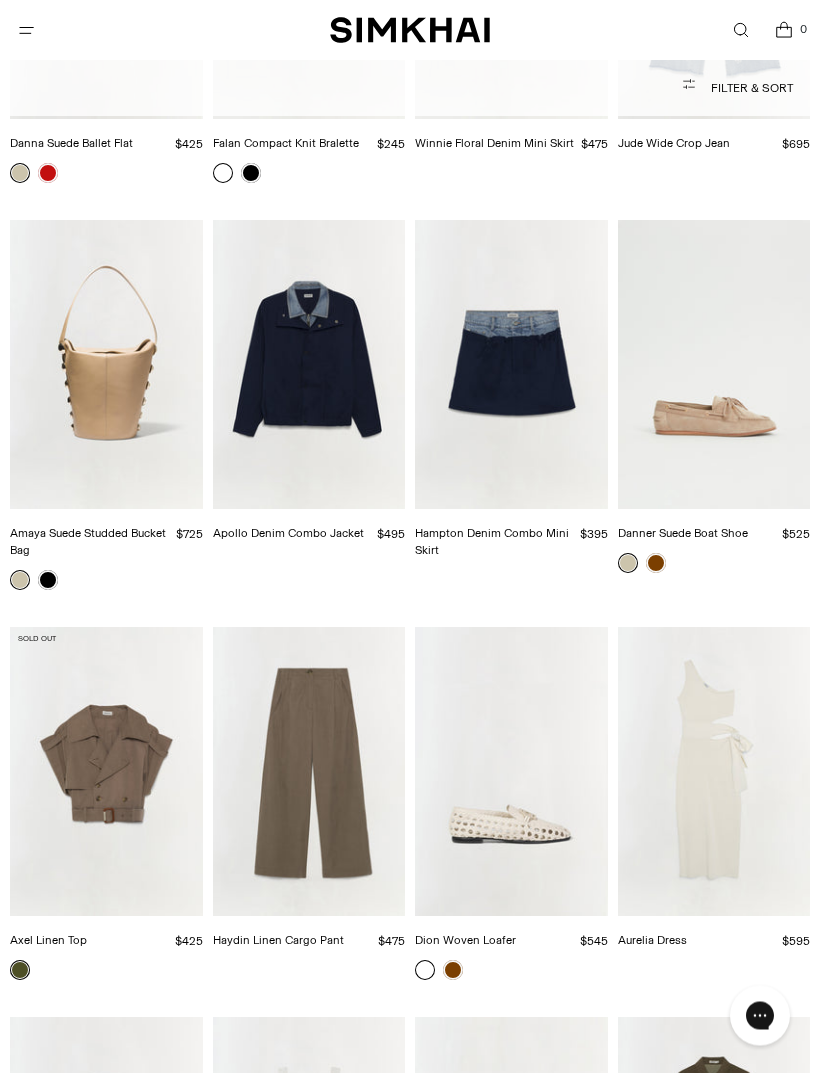 scroll, scrollTop: 14586, scrollLeft: 0, axis: vertical 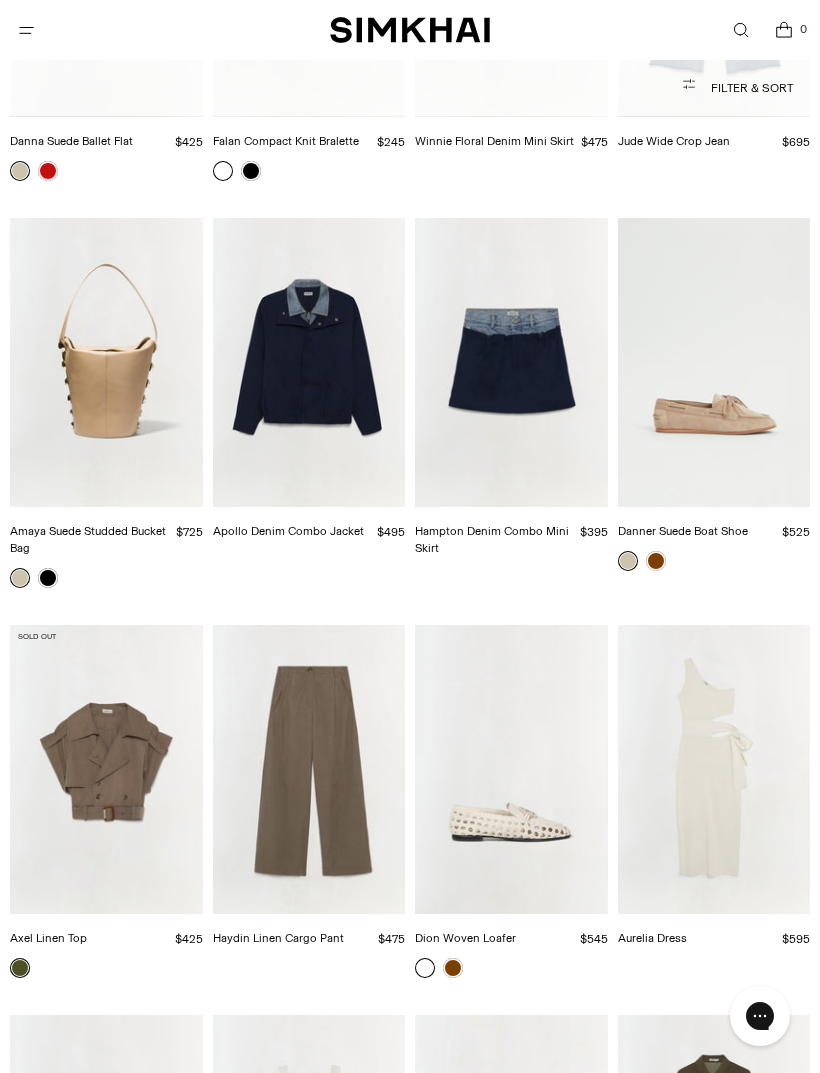 click at bounding box center [309, 769] 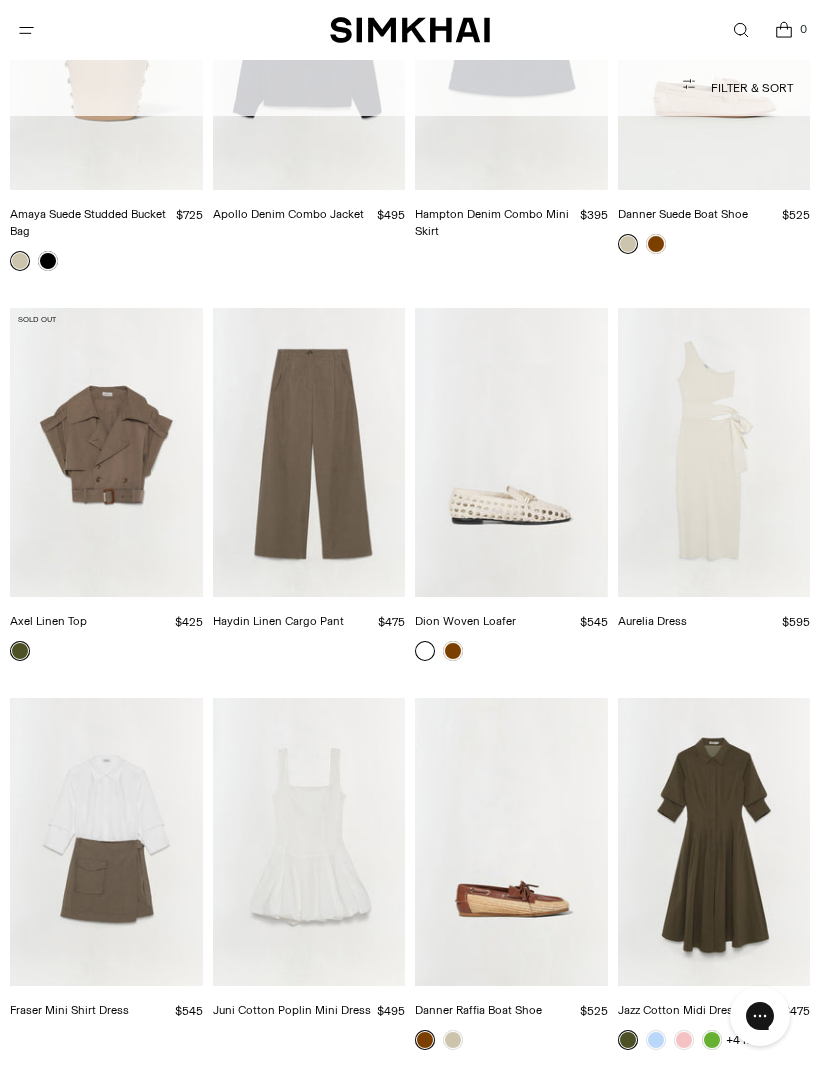 scroll, scrollTop: 14910, scrollLeft: 0, axis: vertical 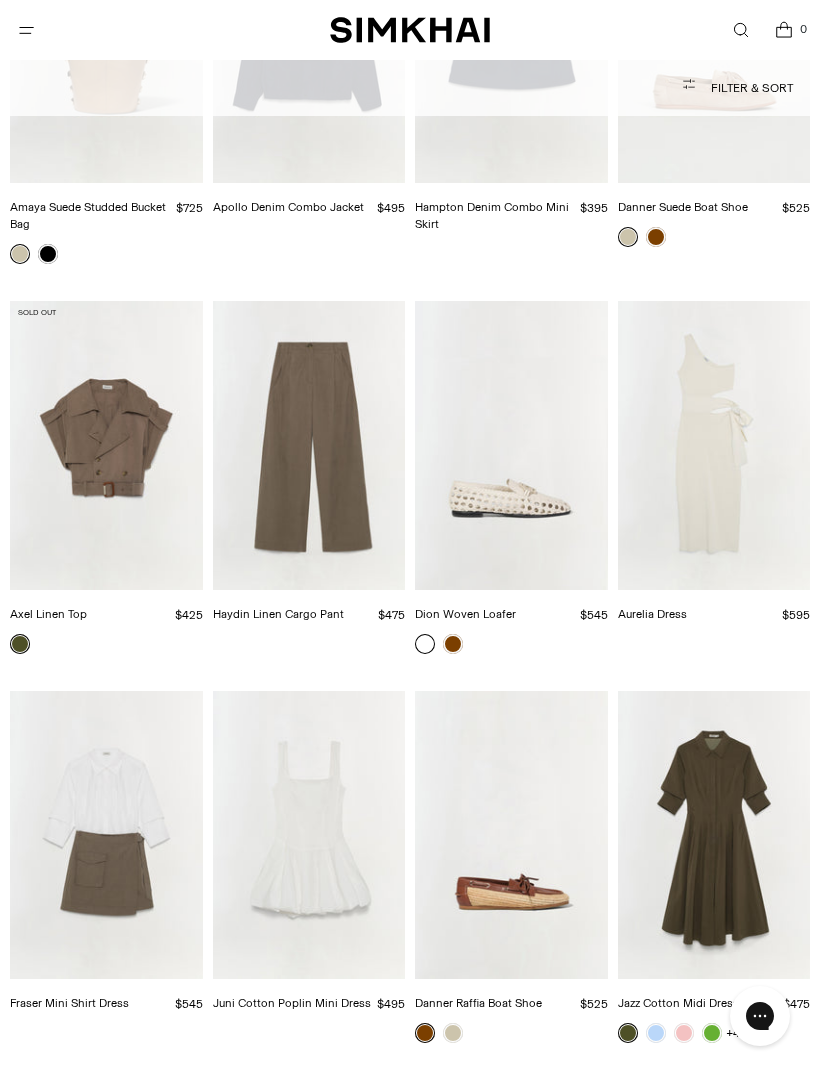click at bounding box center [714, 835] 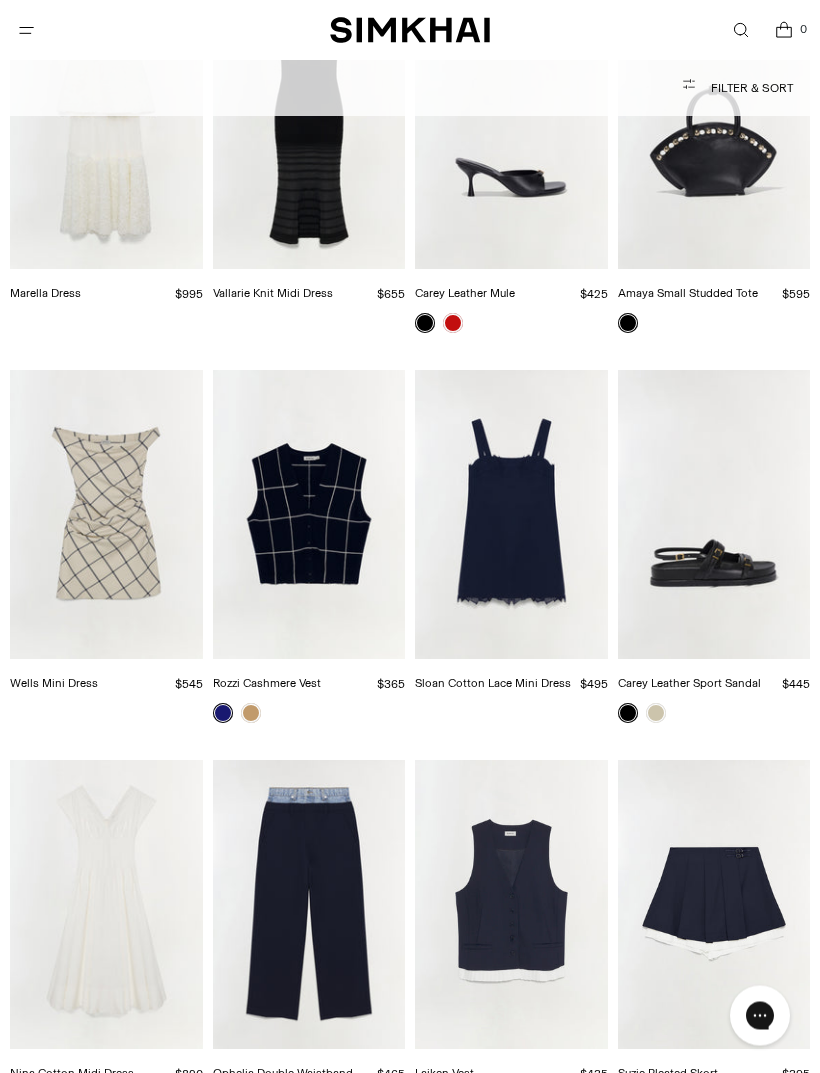 scroll, scrollTop: 17586, scrollLeft: 0, axis: vertical 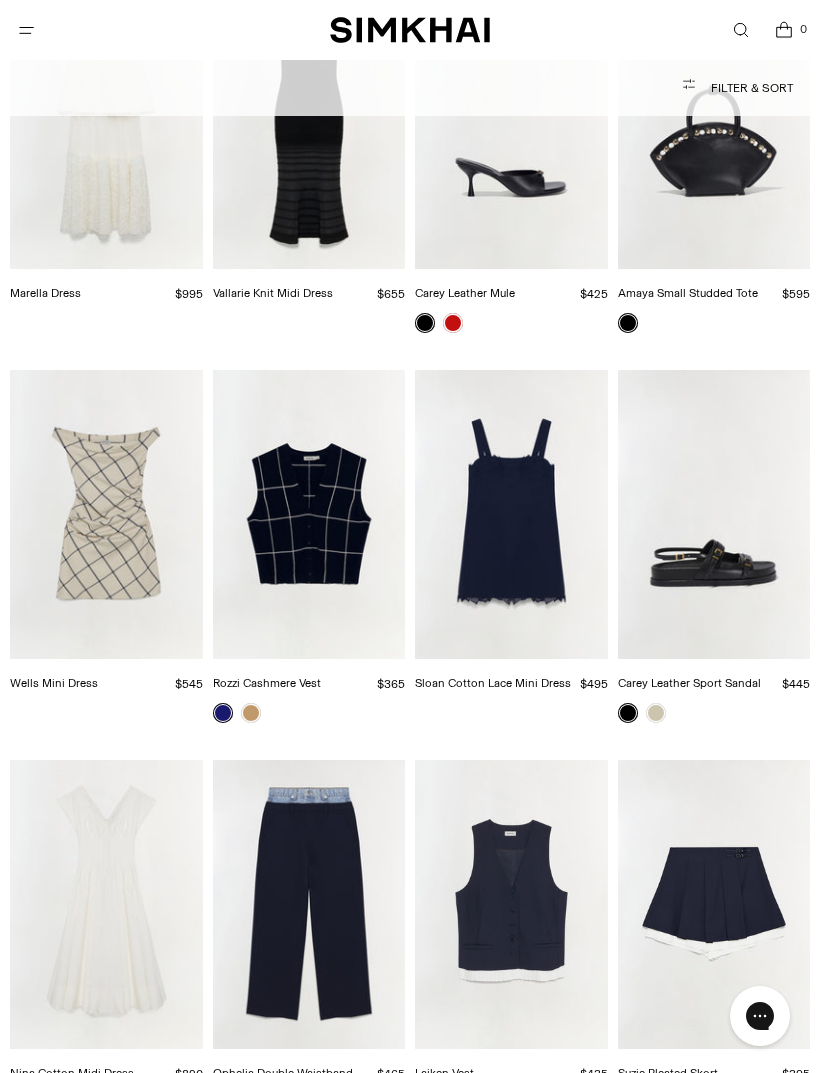 click at bounding box center [309, 904] 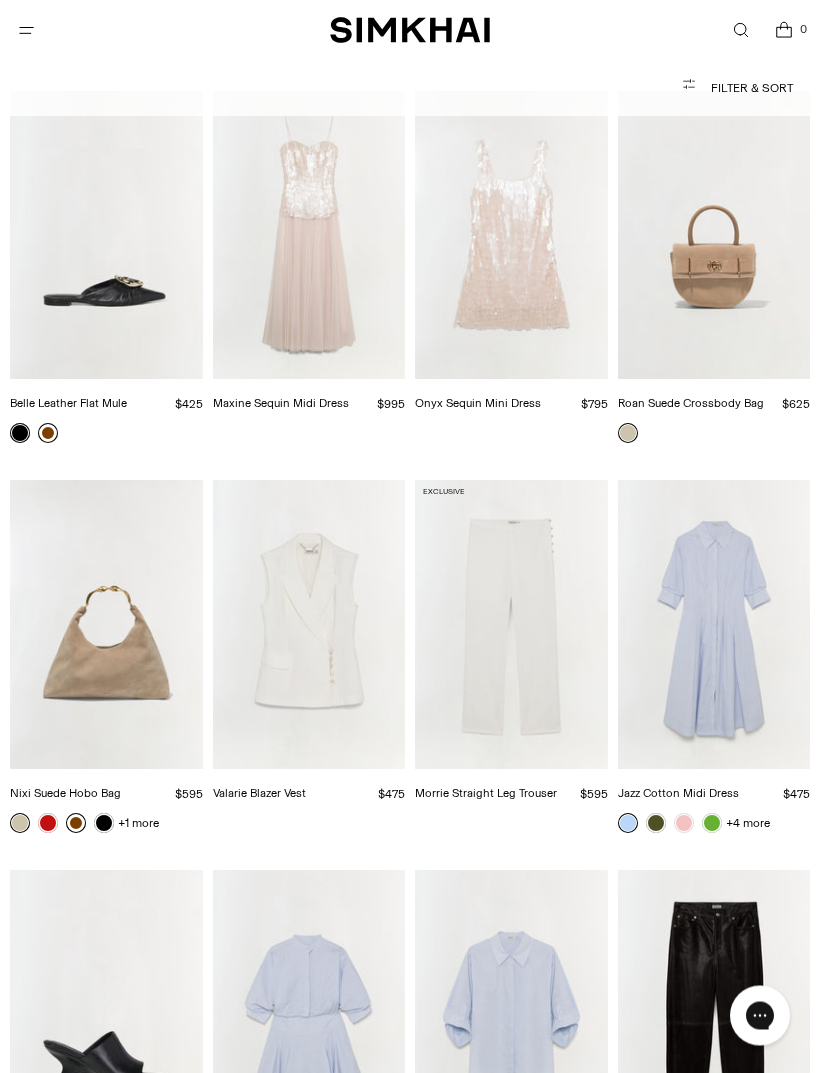 scroll, scrollTop: 18645, scrollLeft: 0, axis: vertical 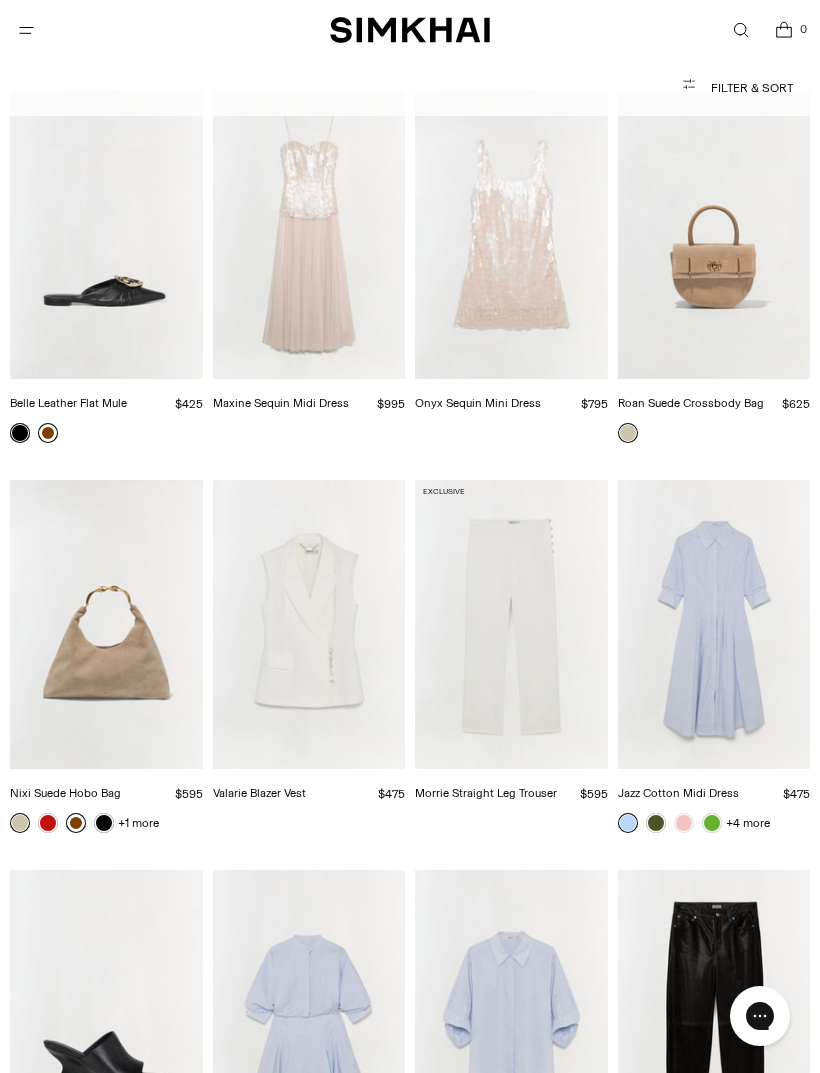 click at bounding box center [656, 823] 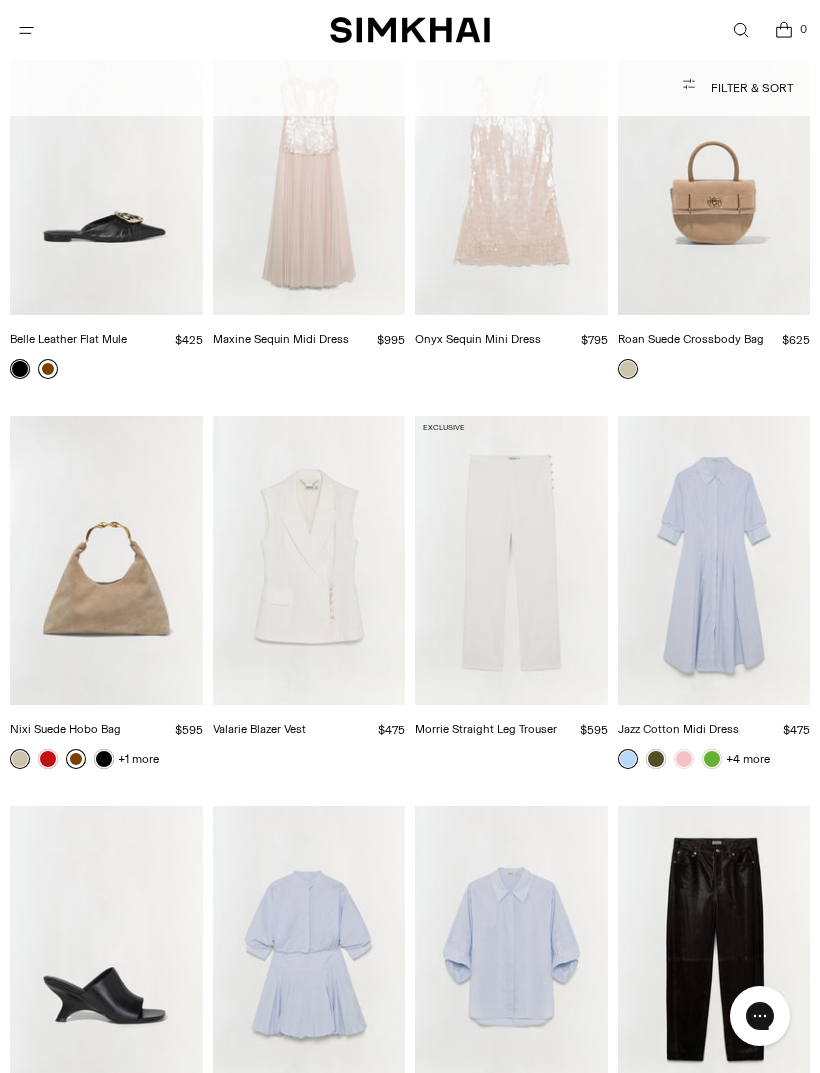 click at bounding box center [714, 560] 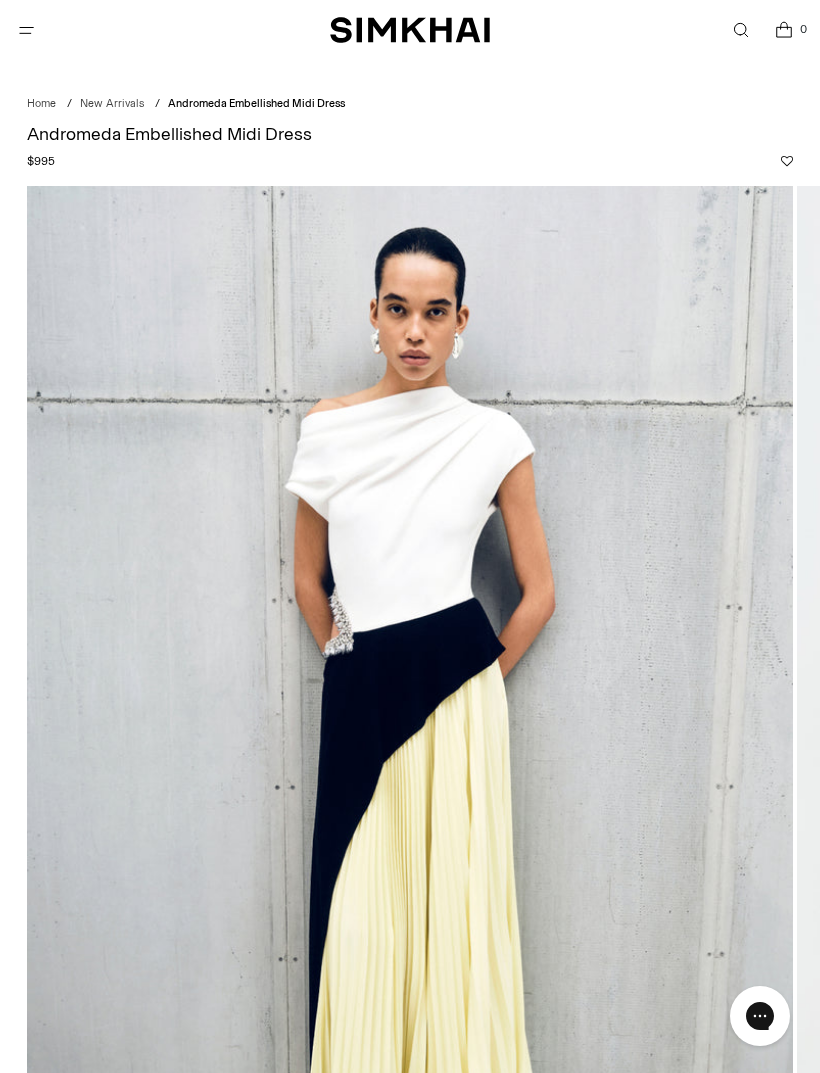 scroll, scrollTop: 0, scrollLeft: 0, axis: both 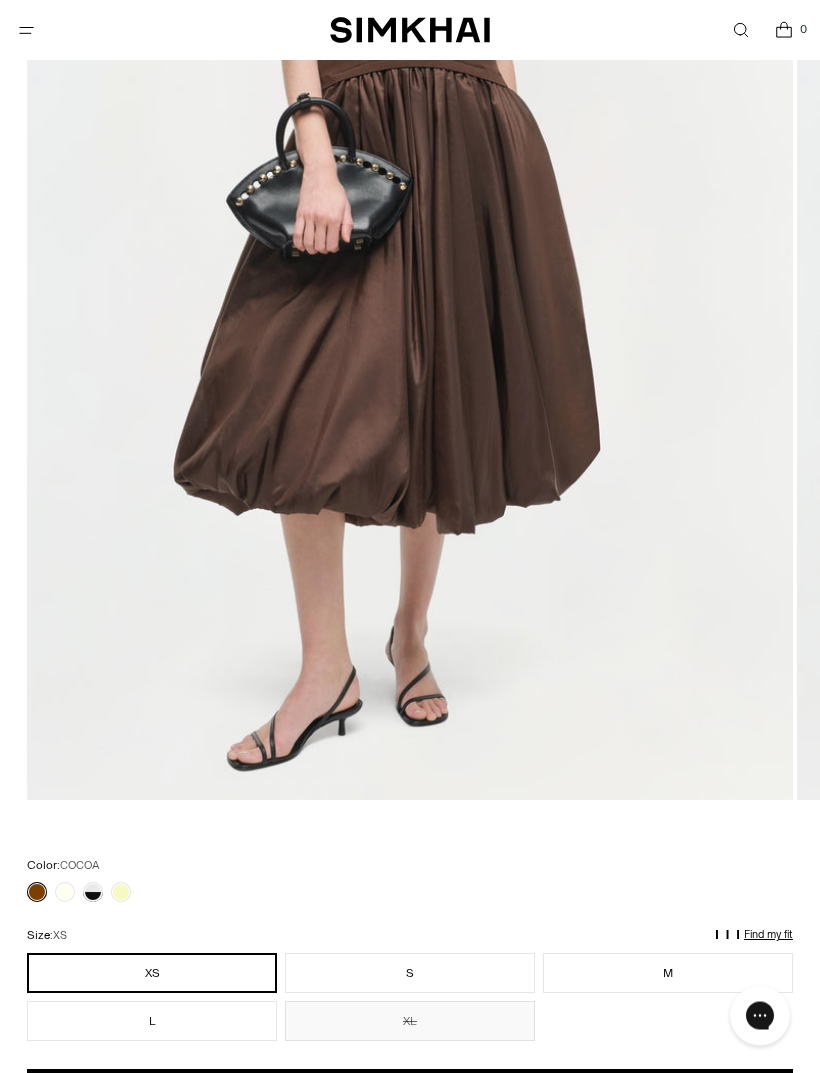 click on "Find my fit" at bounding box center (147, 945) 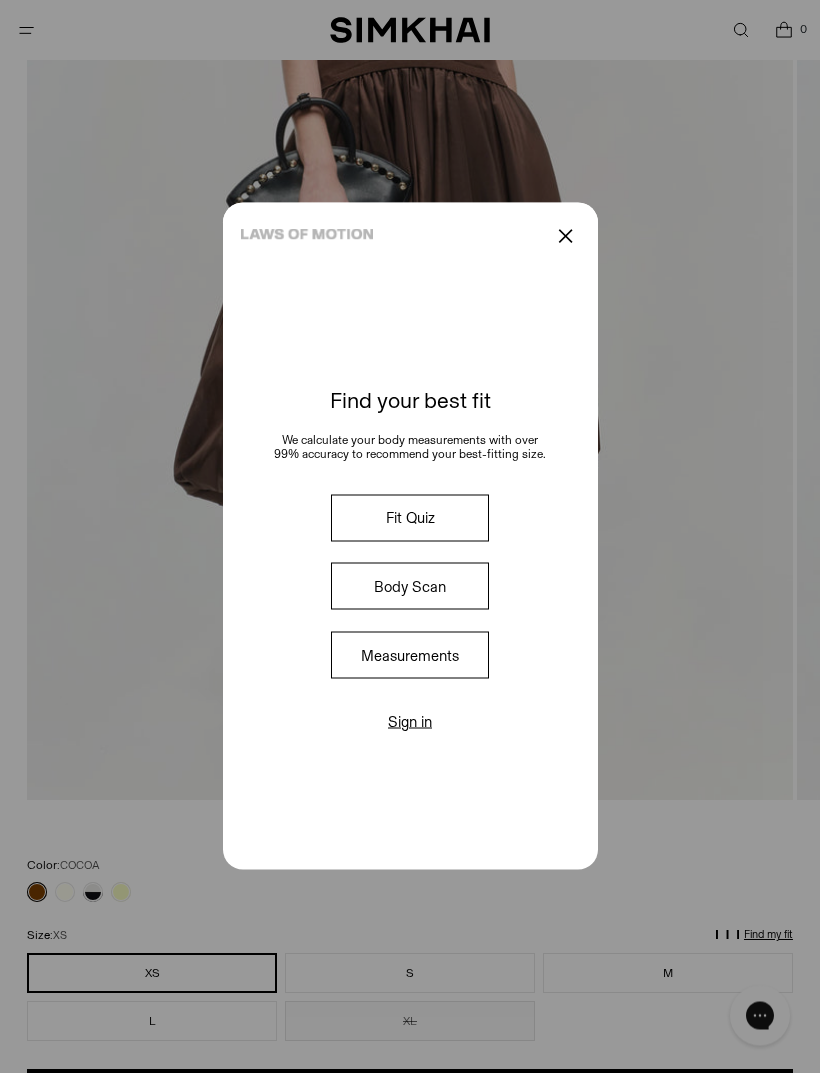 scroll, scrollTop: 535, scrollLeft: 0, axis: vertical 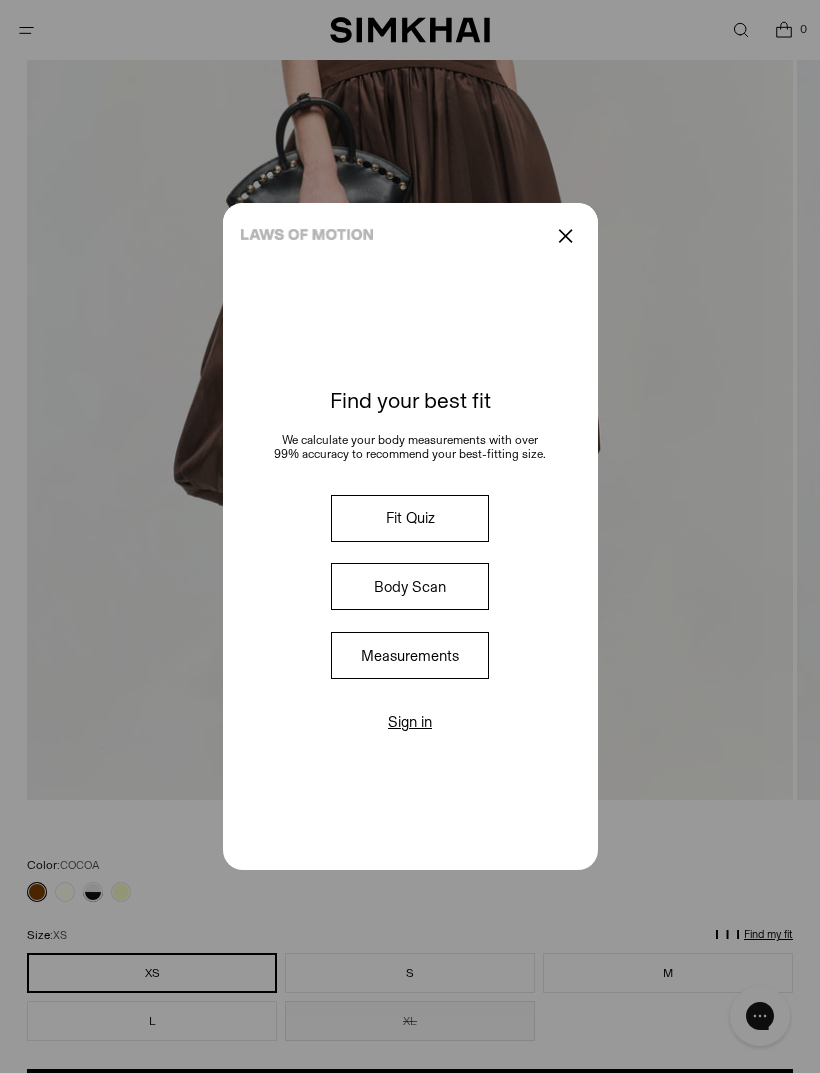 click on "✕" at bounding box center (565, 236) 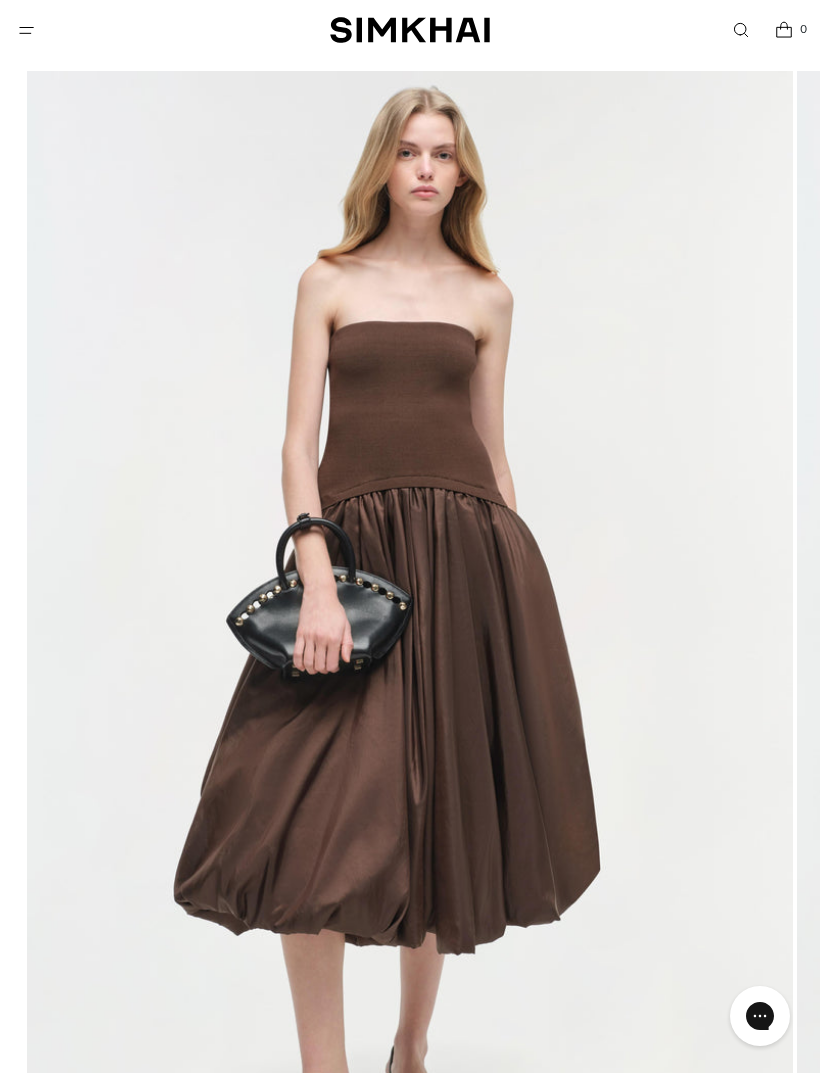 scroll, scrollTop: 0, scrollLeft: 0, axis: both 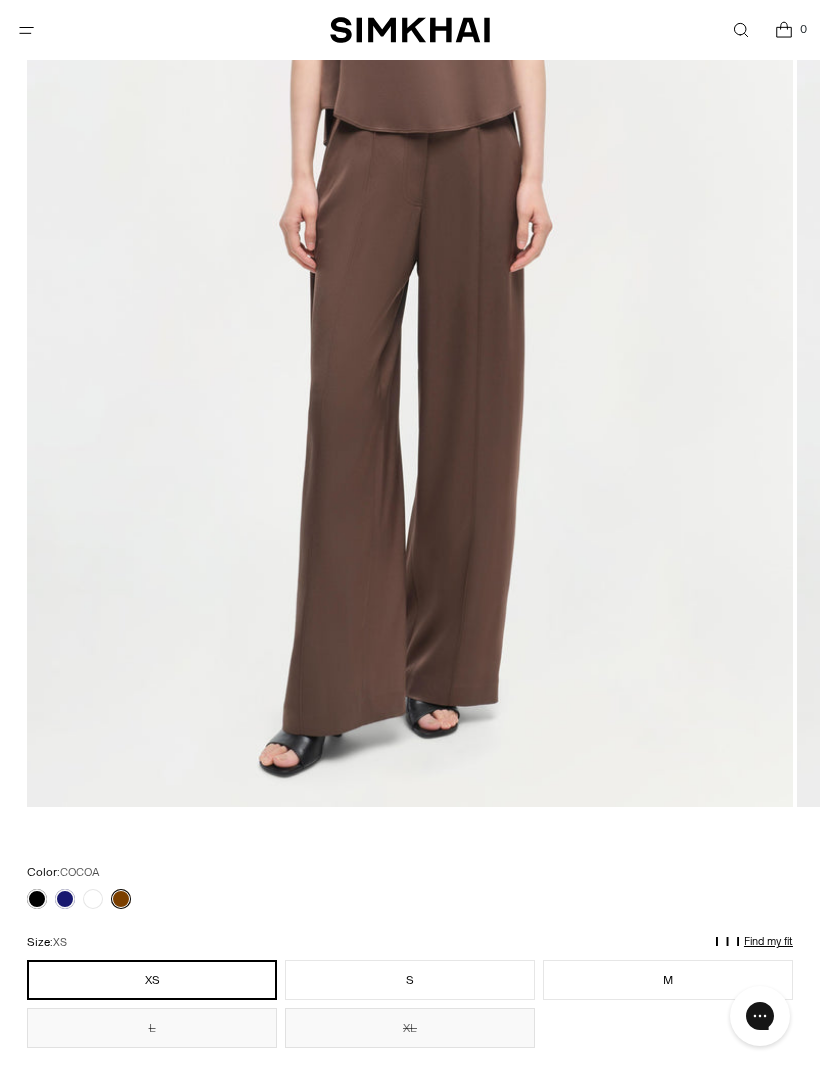 click on "L" at bounding box center [152, 1028] 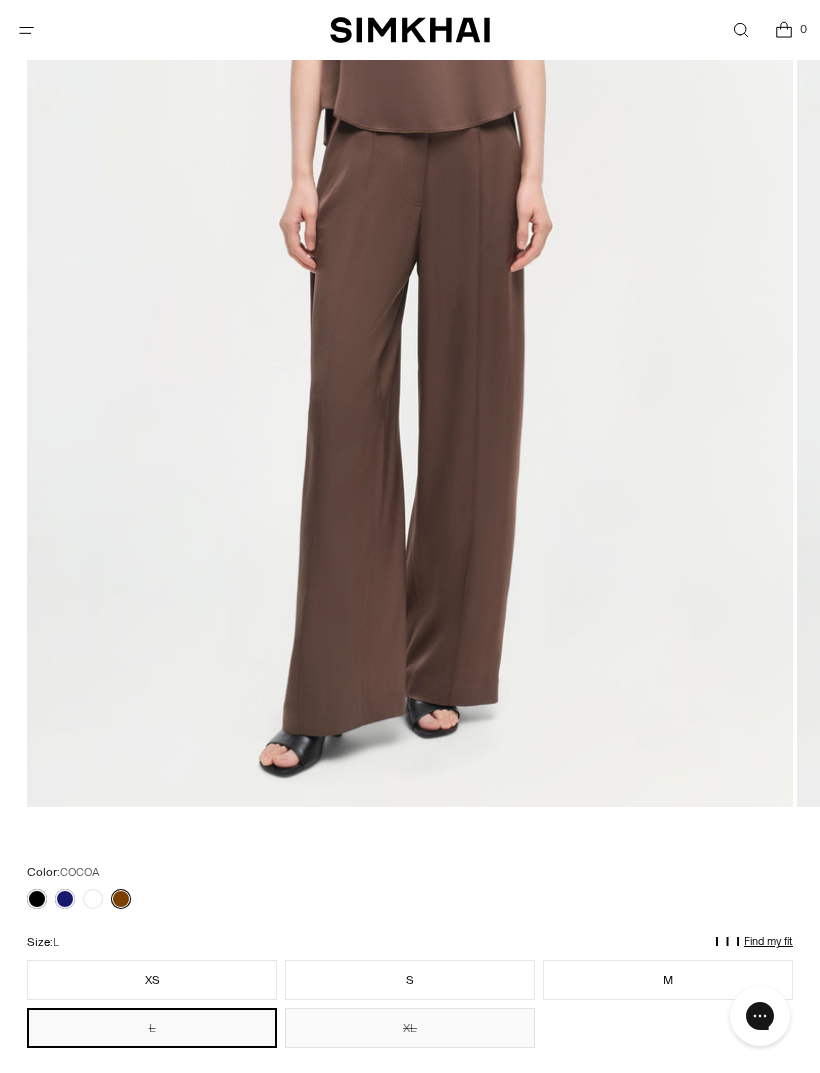 click 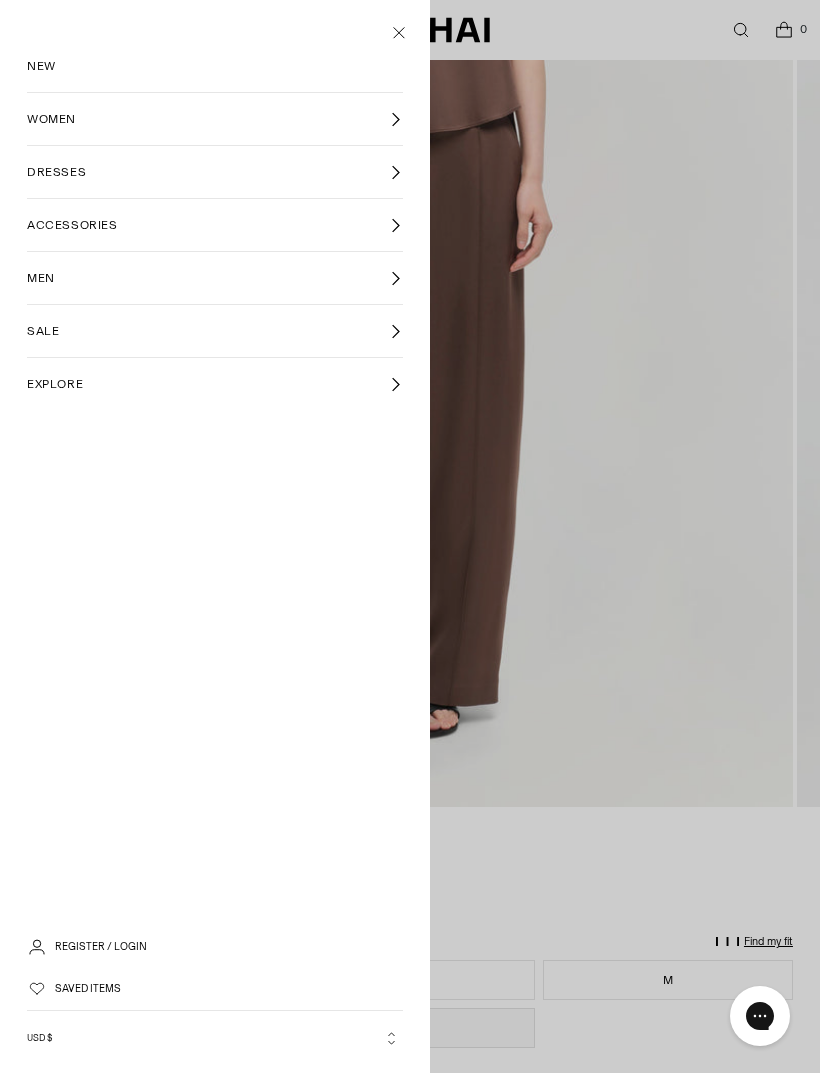 click at bounding box center [410, 536] 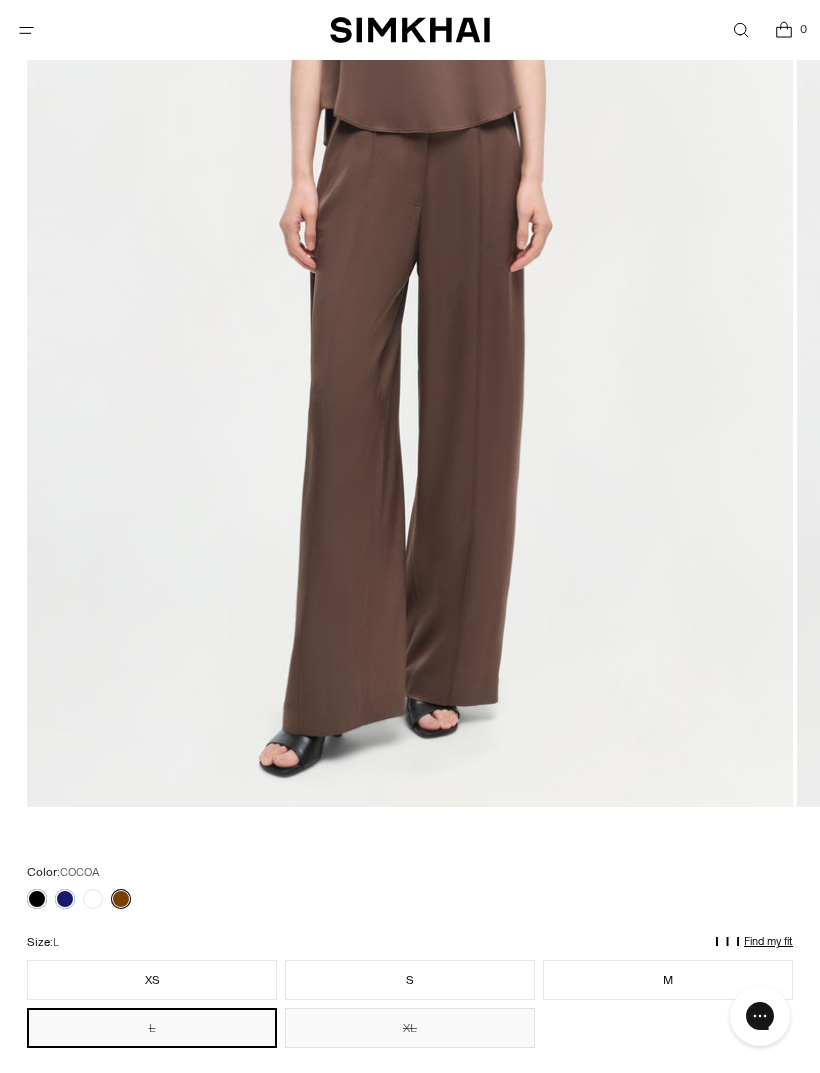 scroll, scrollTop: 528, scrollLeft: 0, axis: vertical 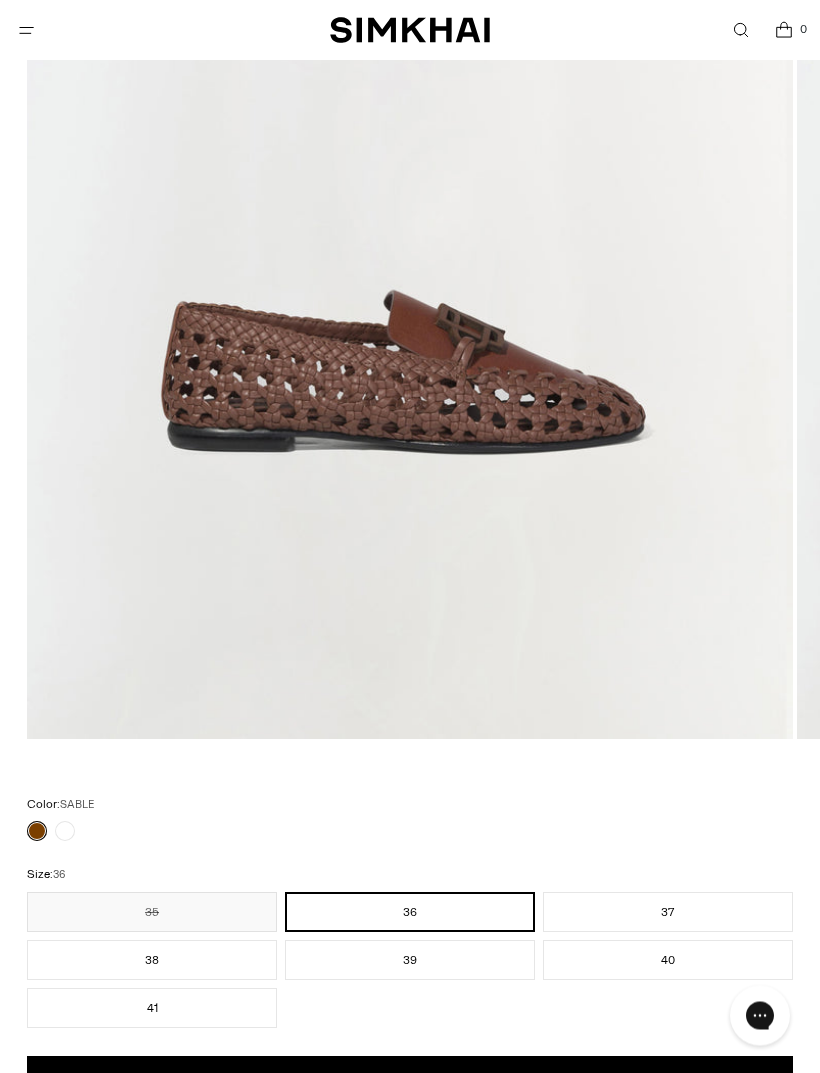 click on "41" at bounding box center (152, 1009) 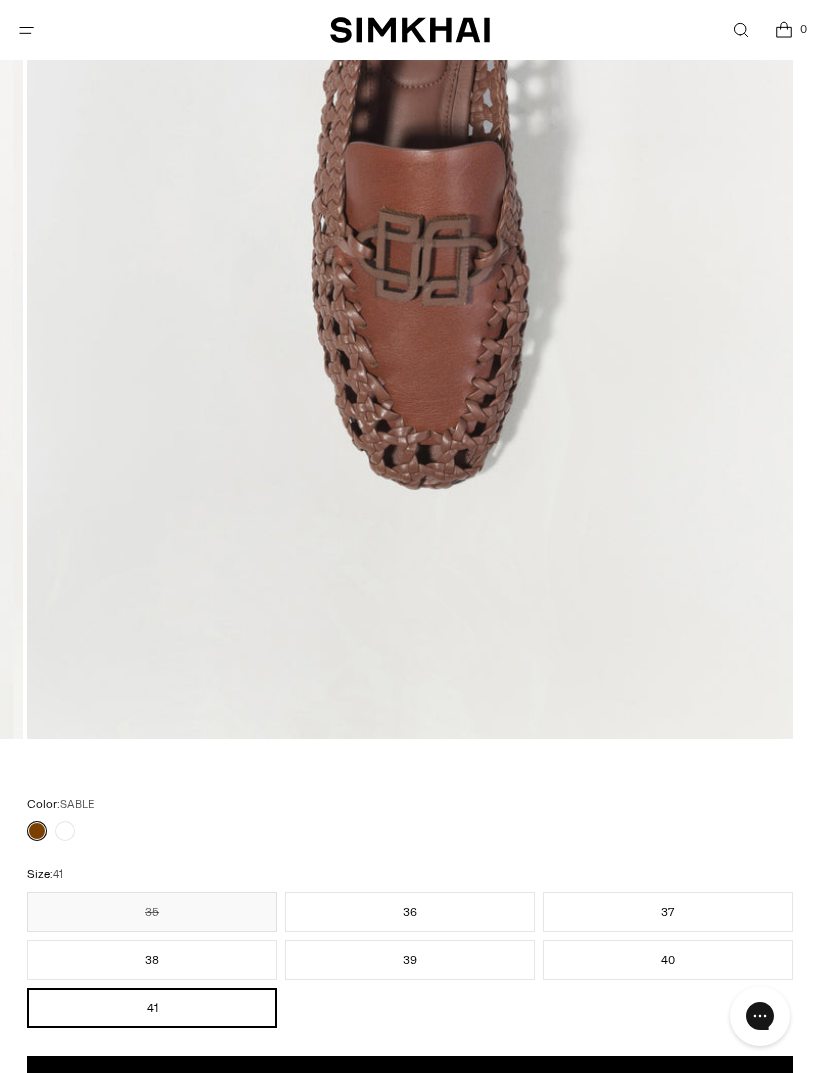 click on "Add to Bag" at bounding box center (410, 1080) 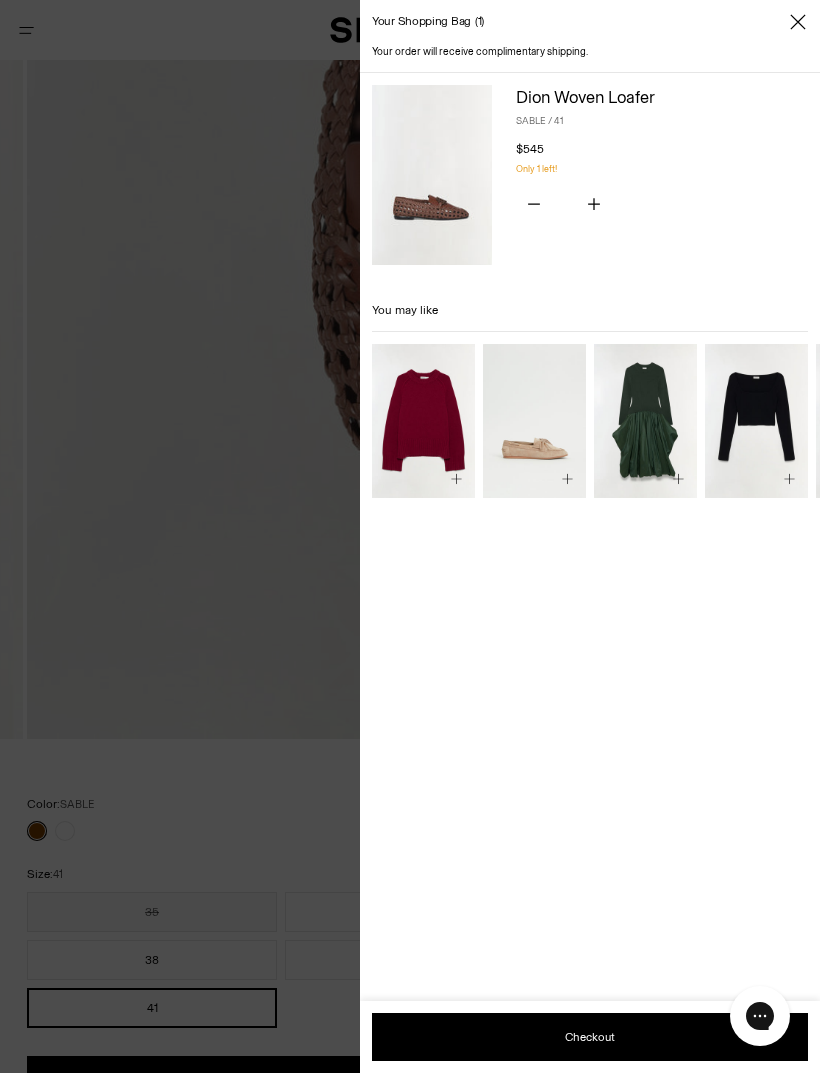 click 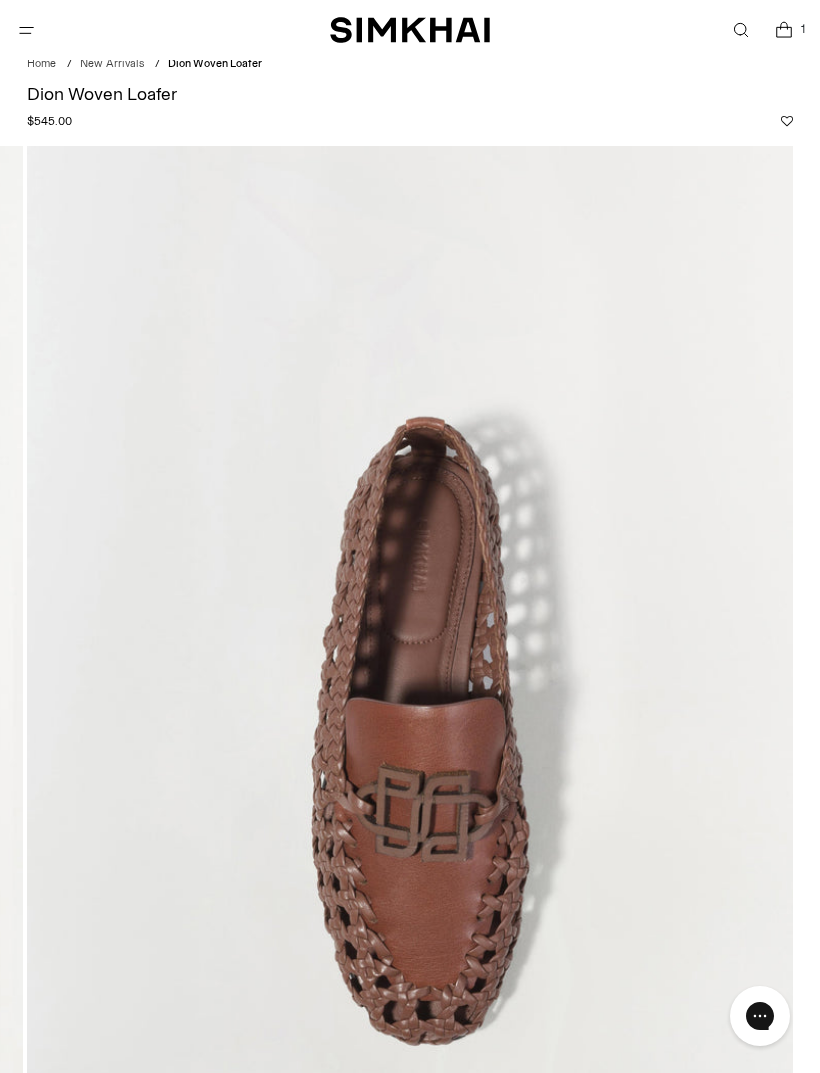 scroll, scrollTop: 0, scrollLeft: 0, axis: both 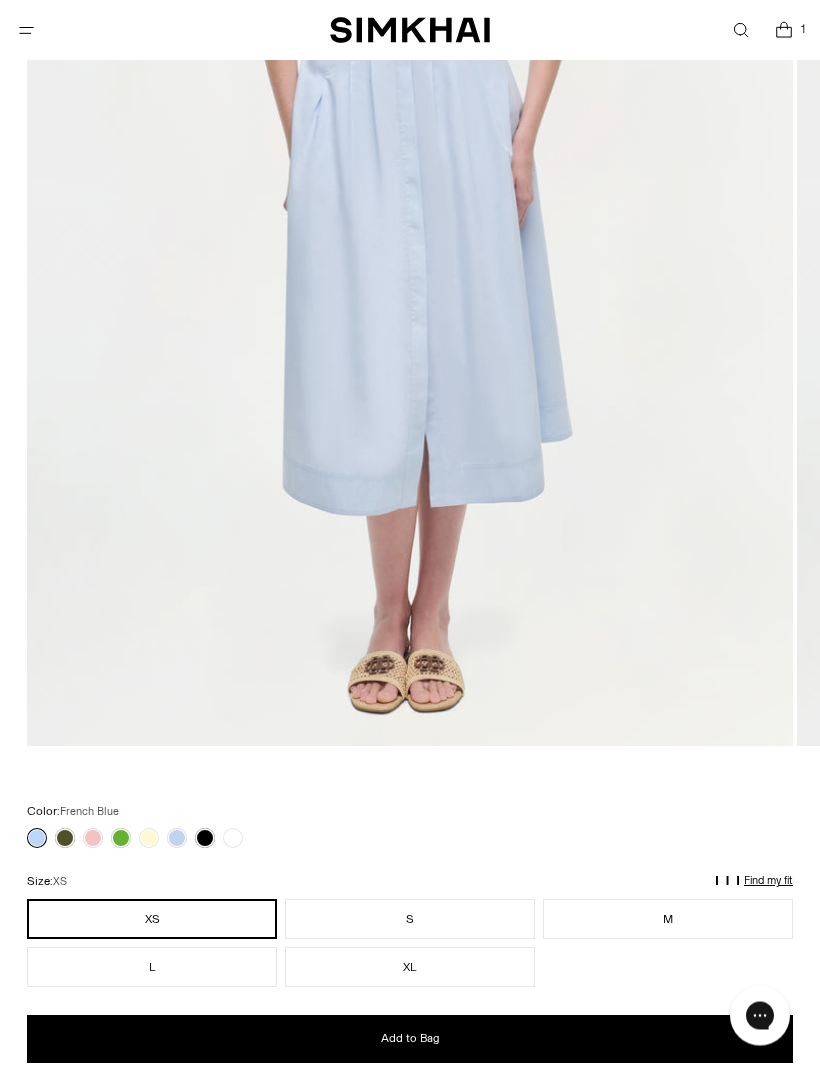click on "XL" at bounding box center (410, 968) 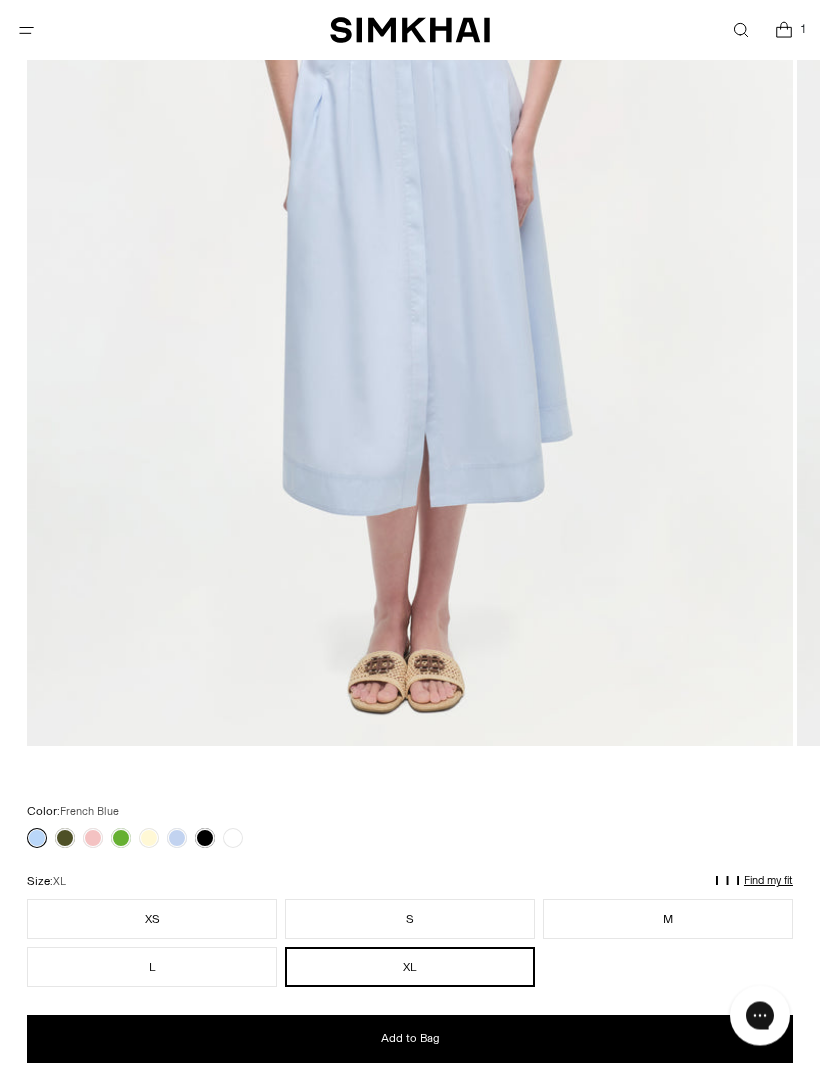 scroll, scrollTop: 589, scrollLeft: 0, axis: vertical 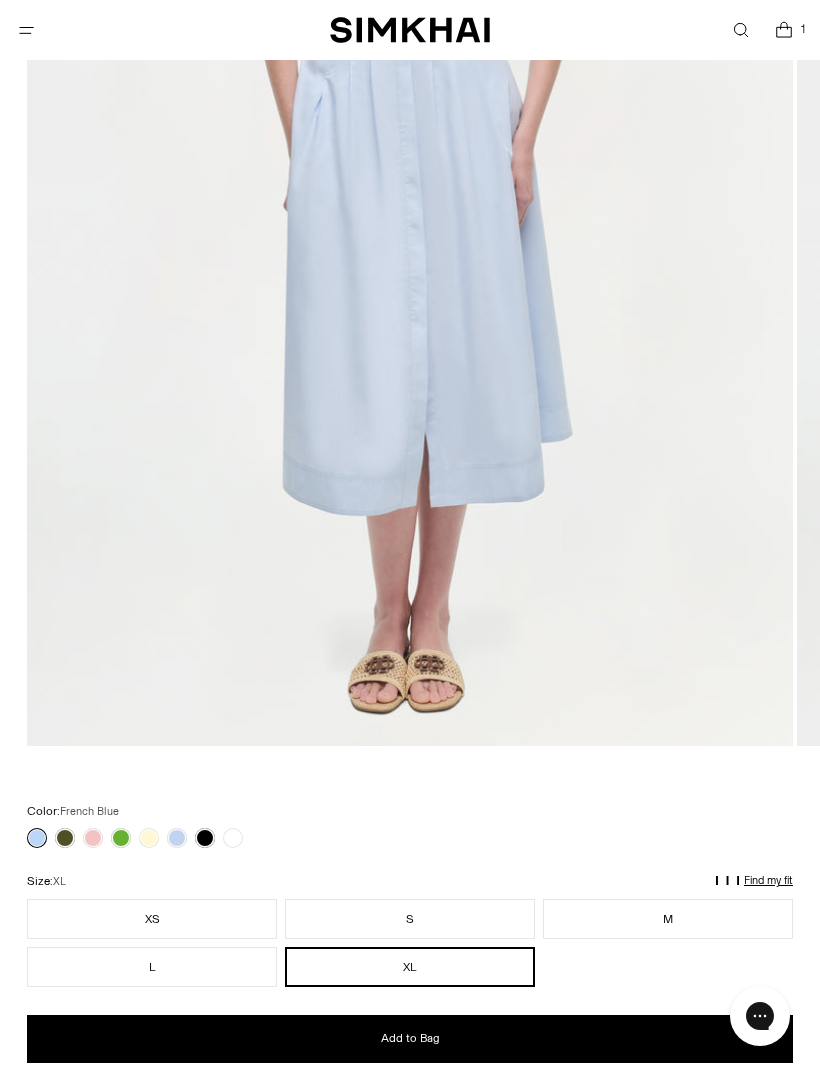 click on "Add to Bag" at bounding box center (410, 1039) 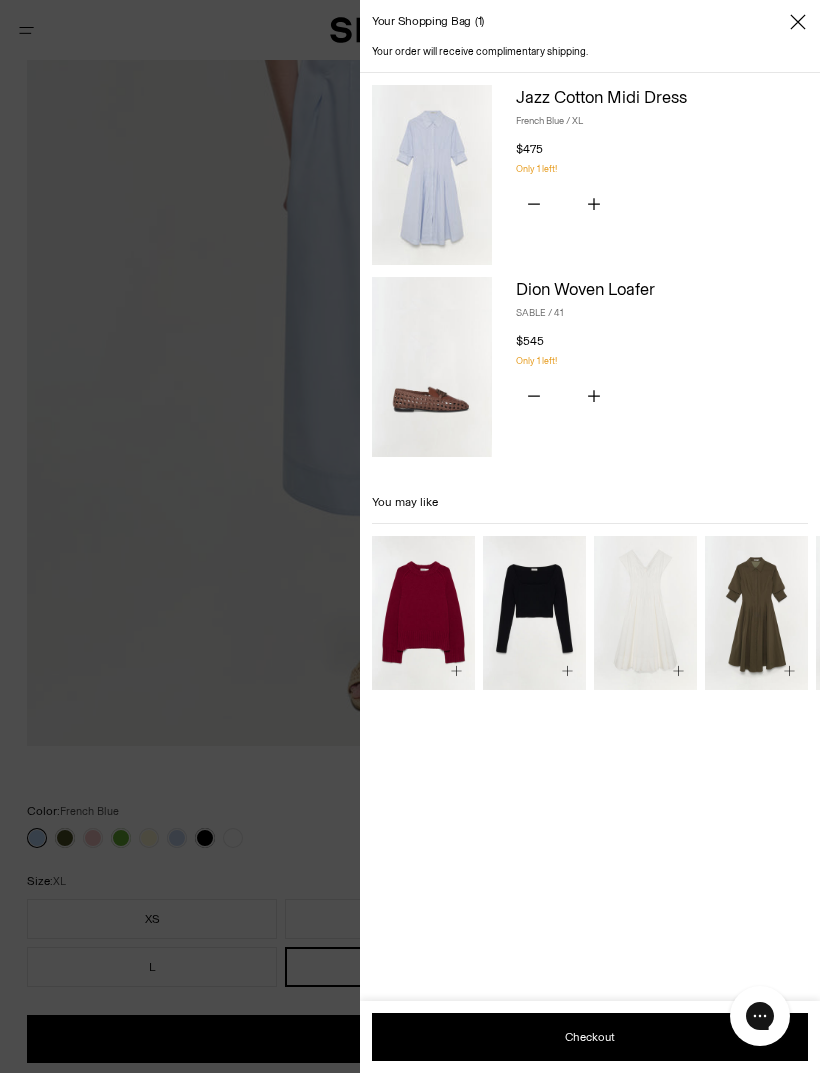click at bounding box center [798, 22] 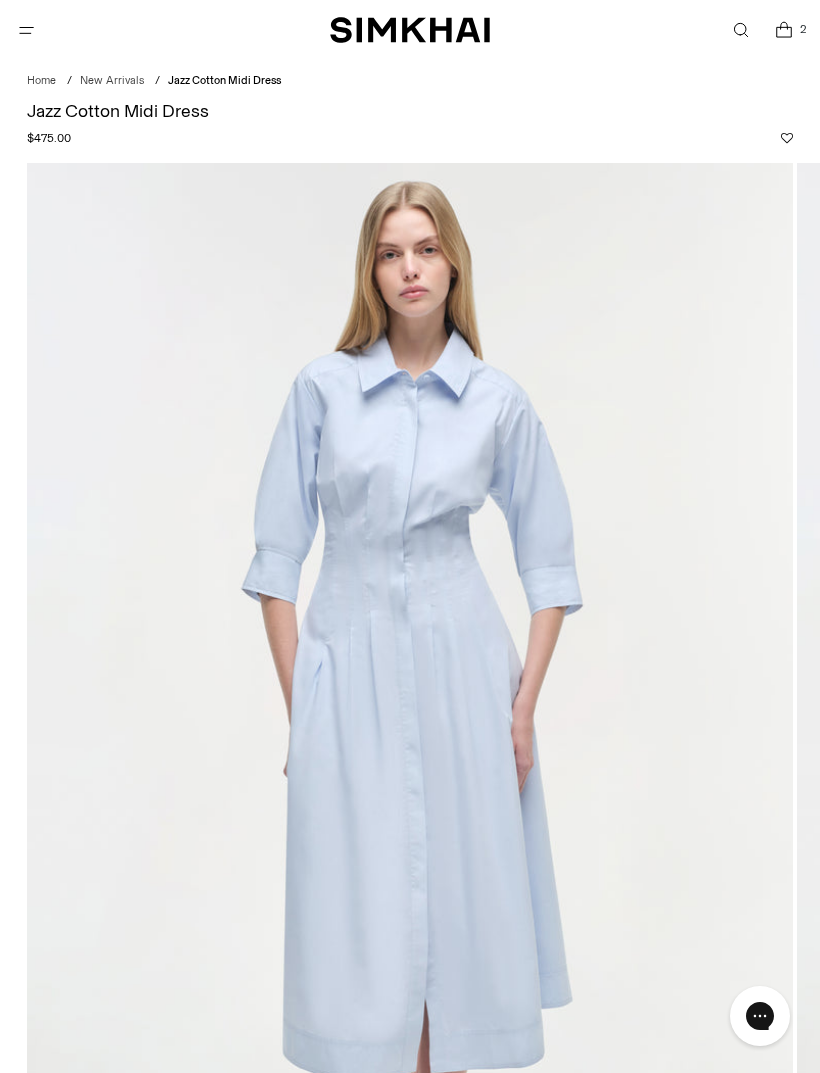 scroll, scrollTop: 0, scrollLeft: 0, axis: both 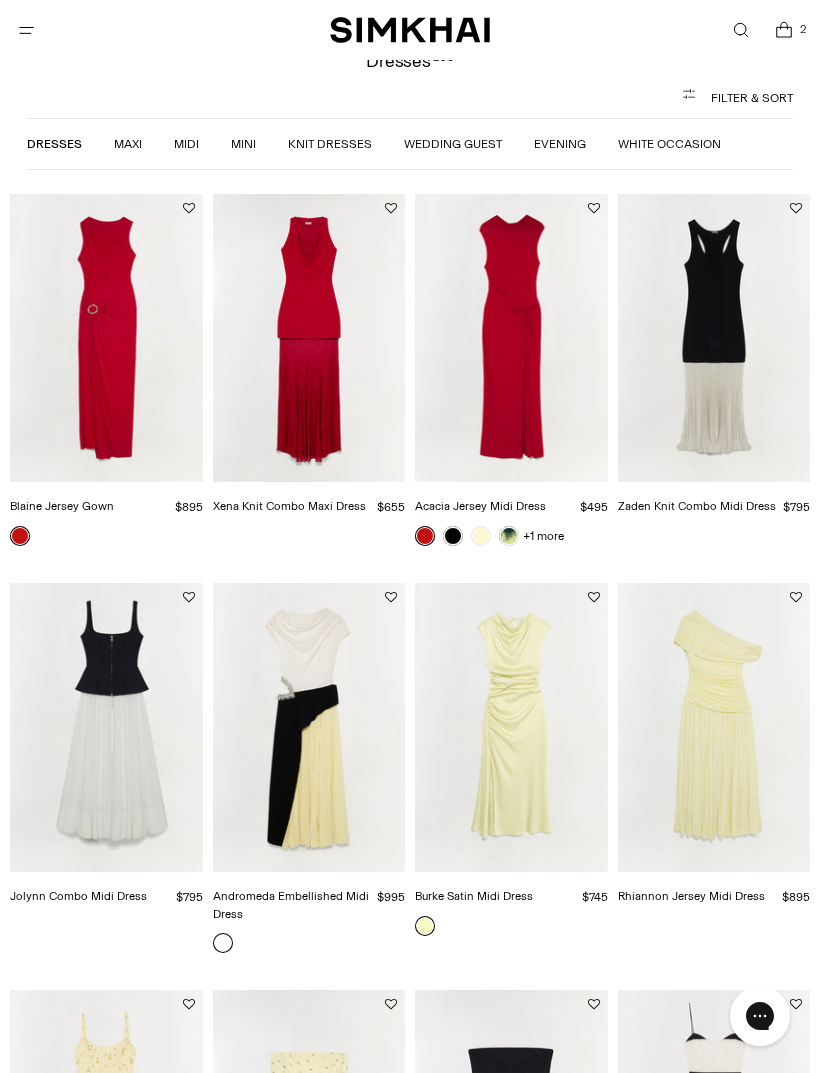 click at bounding box center (106, 727) 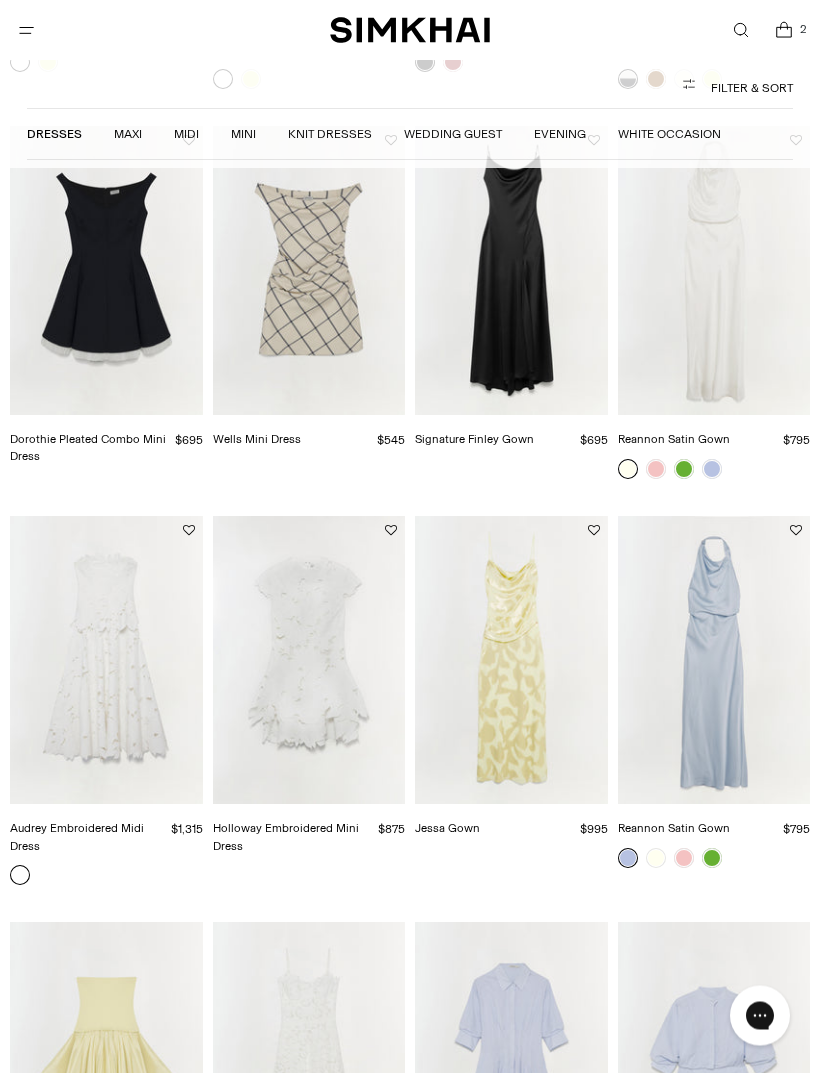 scroll, scrollTop: 1727, scrollLeft: 0, axis: vertical 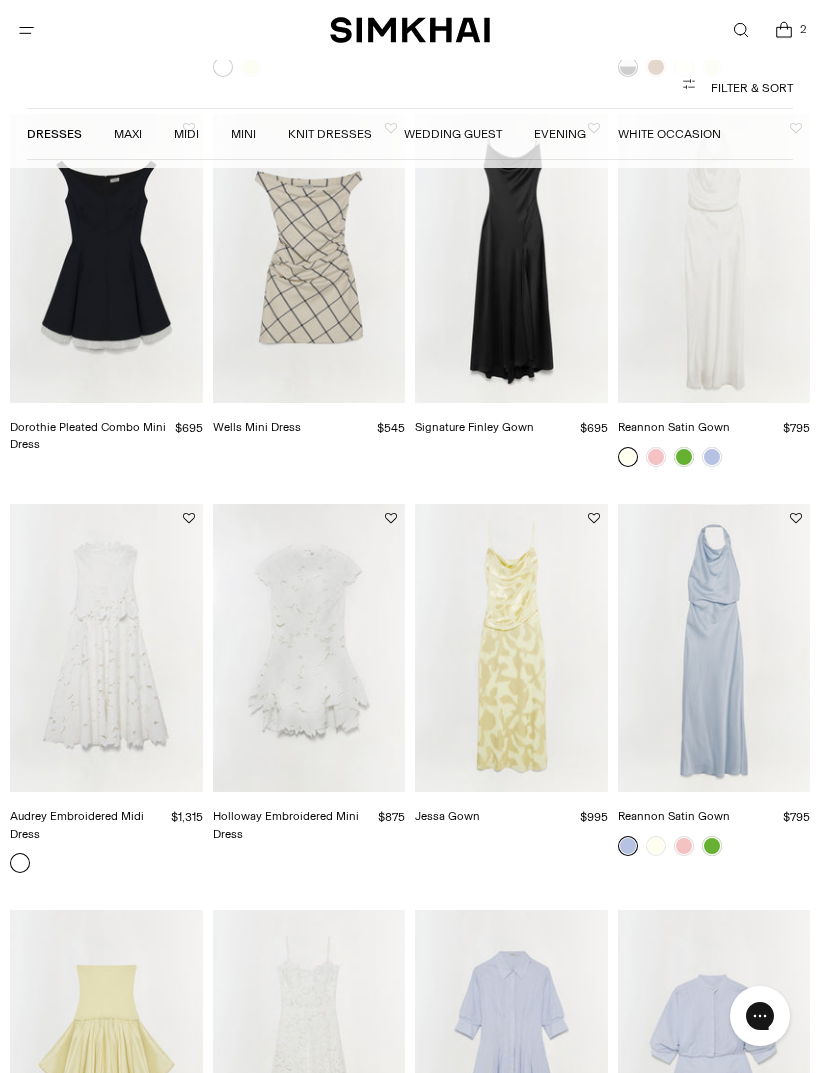 click at bounding box center (106, 648) 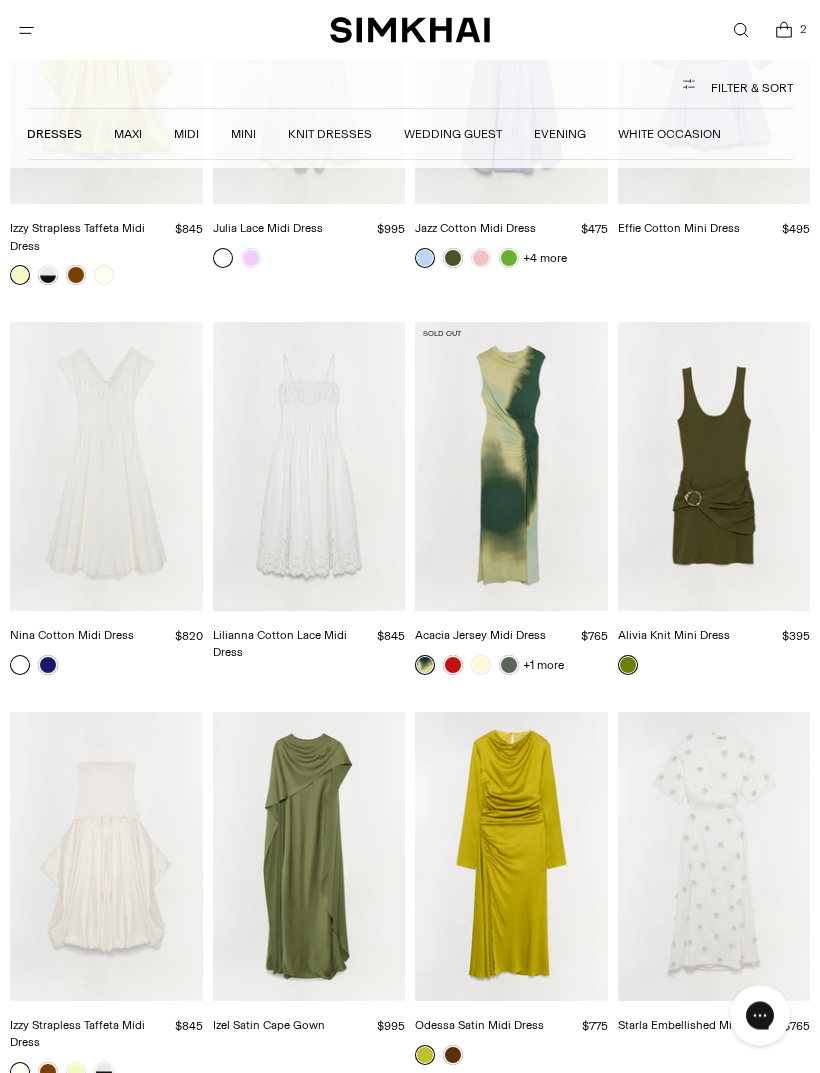 scroll, scrollTop: 2722, scrollLeft: 0, axis: vertical 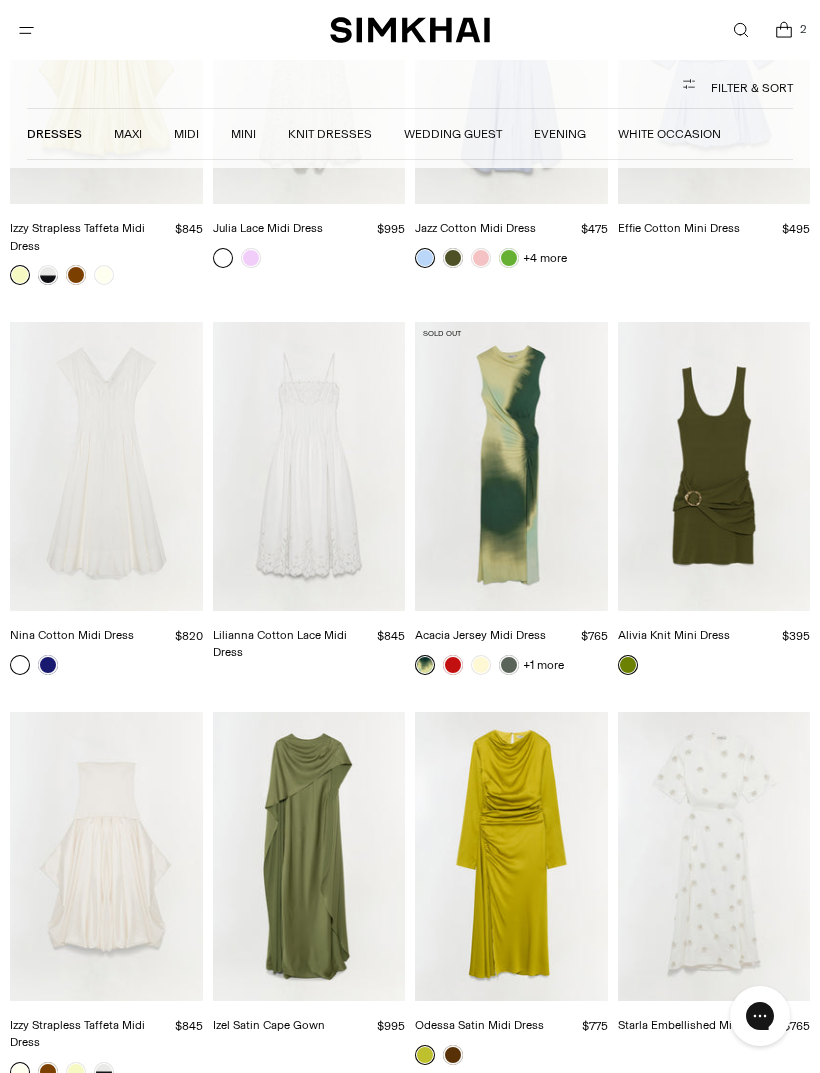 click at bounding box center (714, 856) 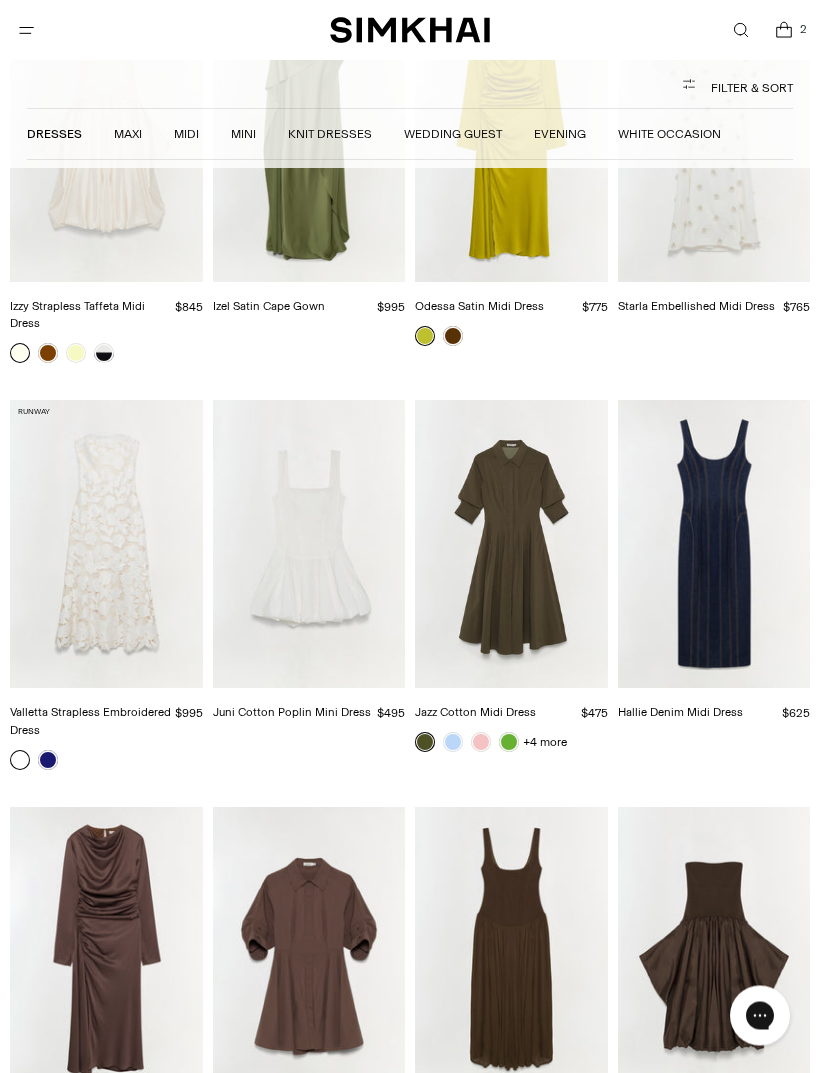 scroll, scrollTop: 3441, scrollLeft: 0, axis: vertical 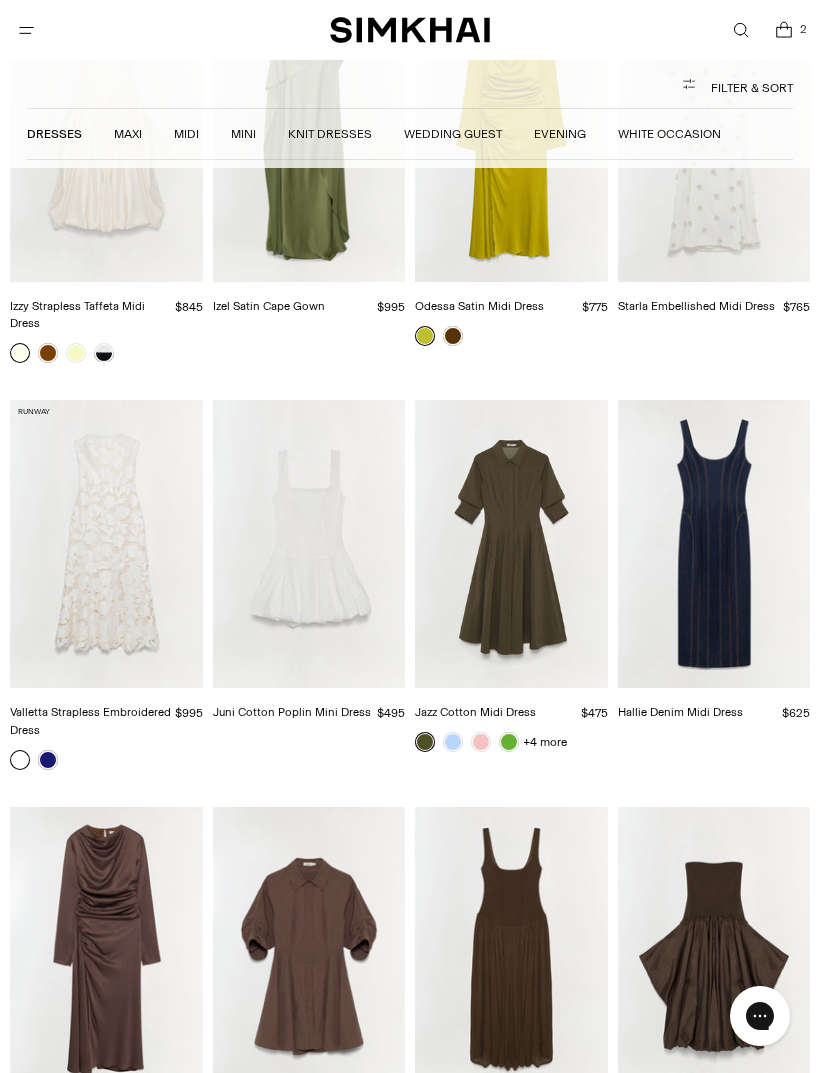 click at bounding box center [511, 951] 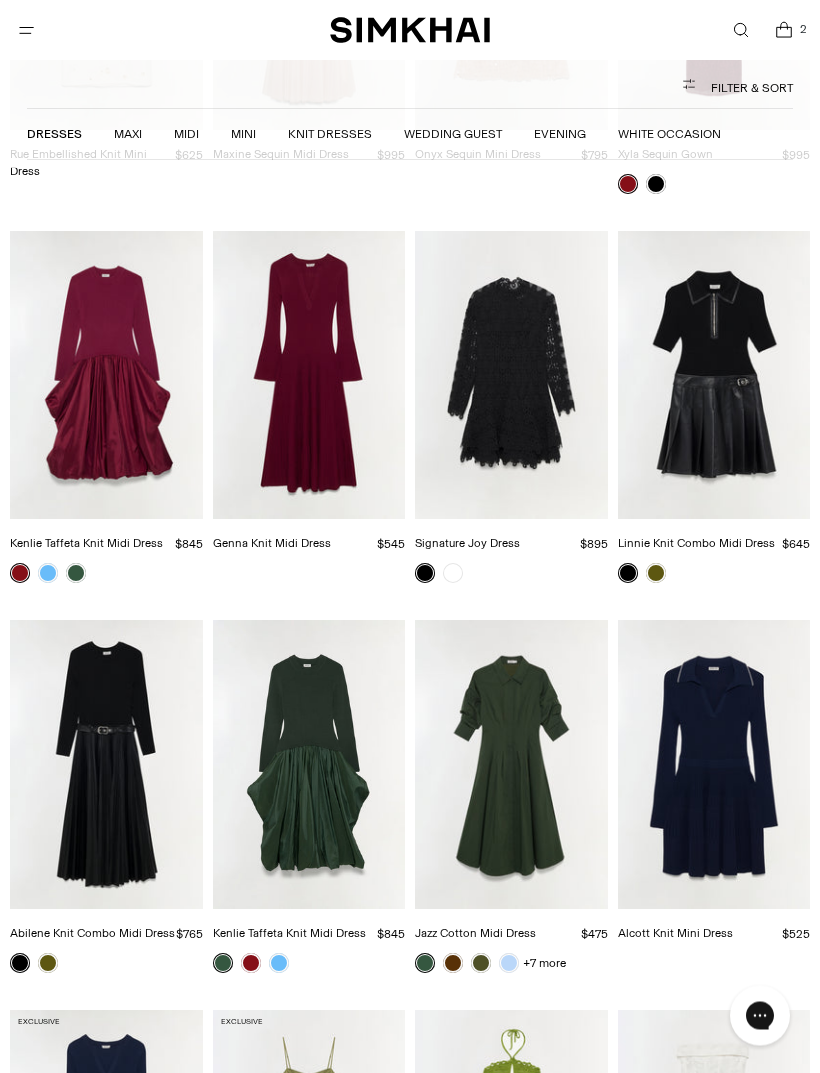 scroll, scrollTop: 7555, scrollLeft: 0, axis: vertical 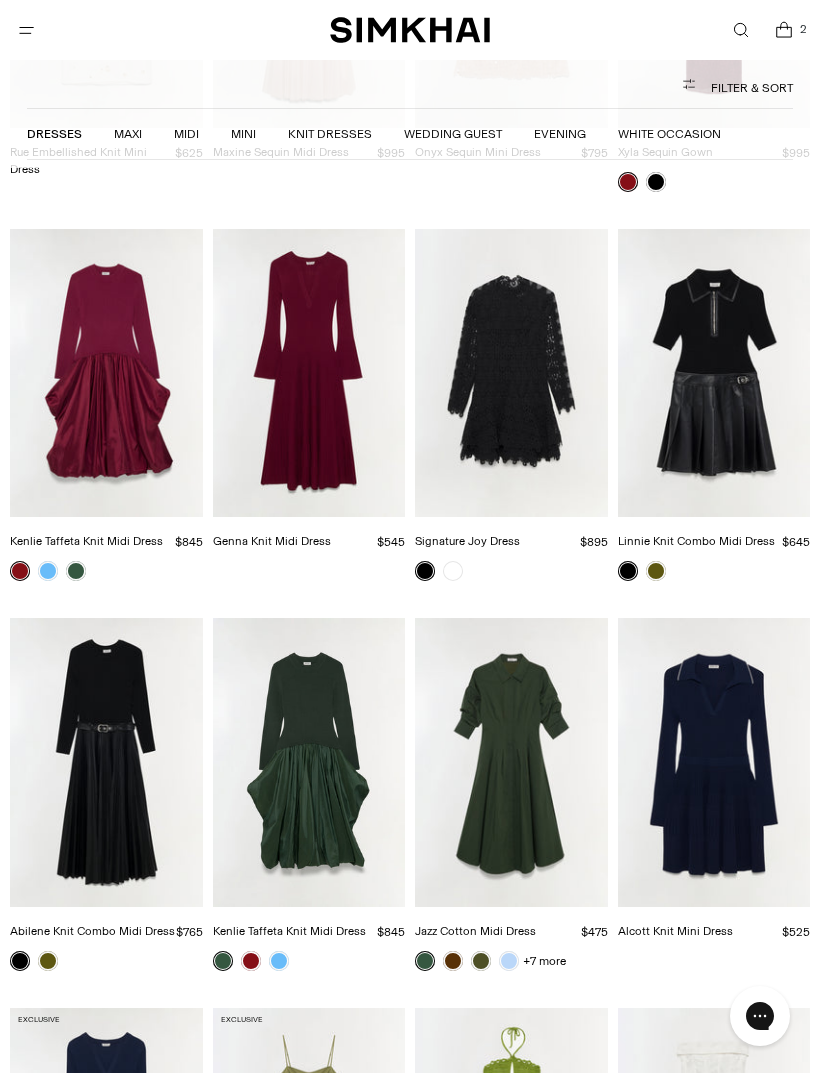 click at bounding box center (309, 762) 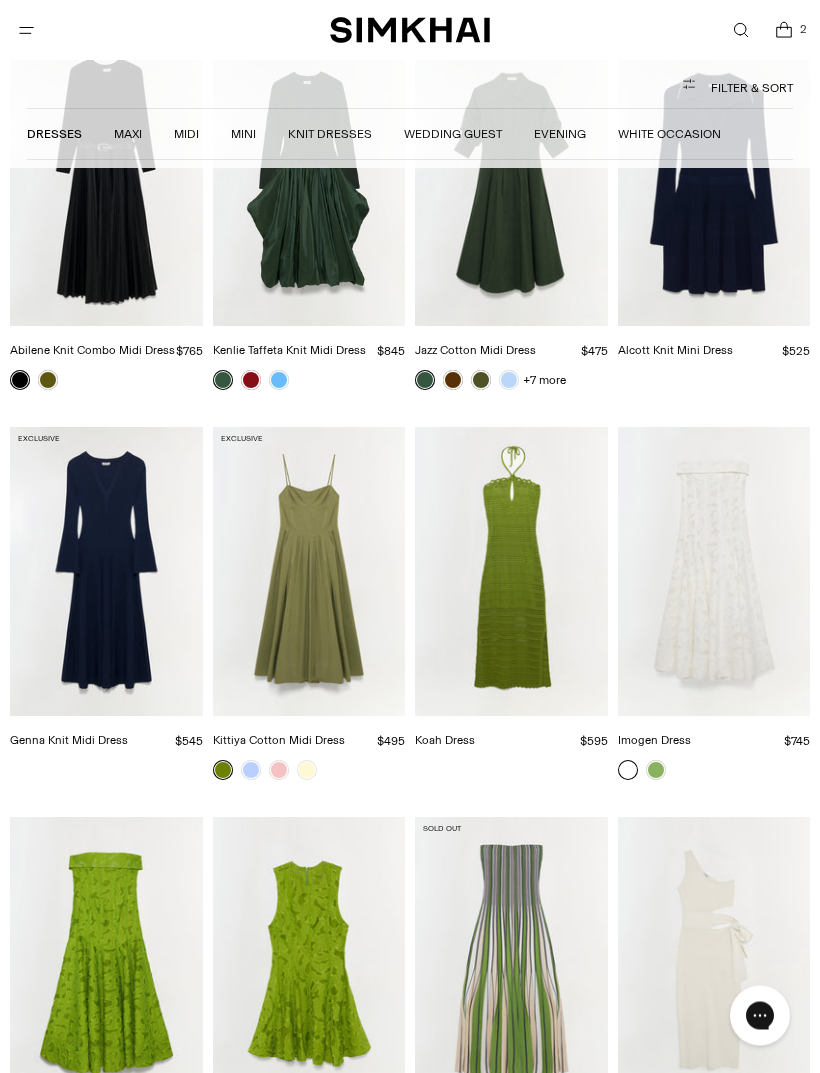 scroll, scrollTop: 8136, scrollLeft: 0, axis: vertical 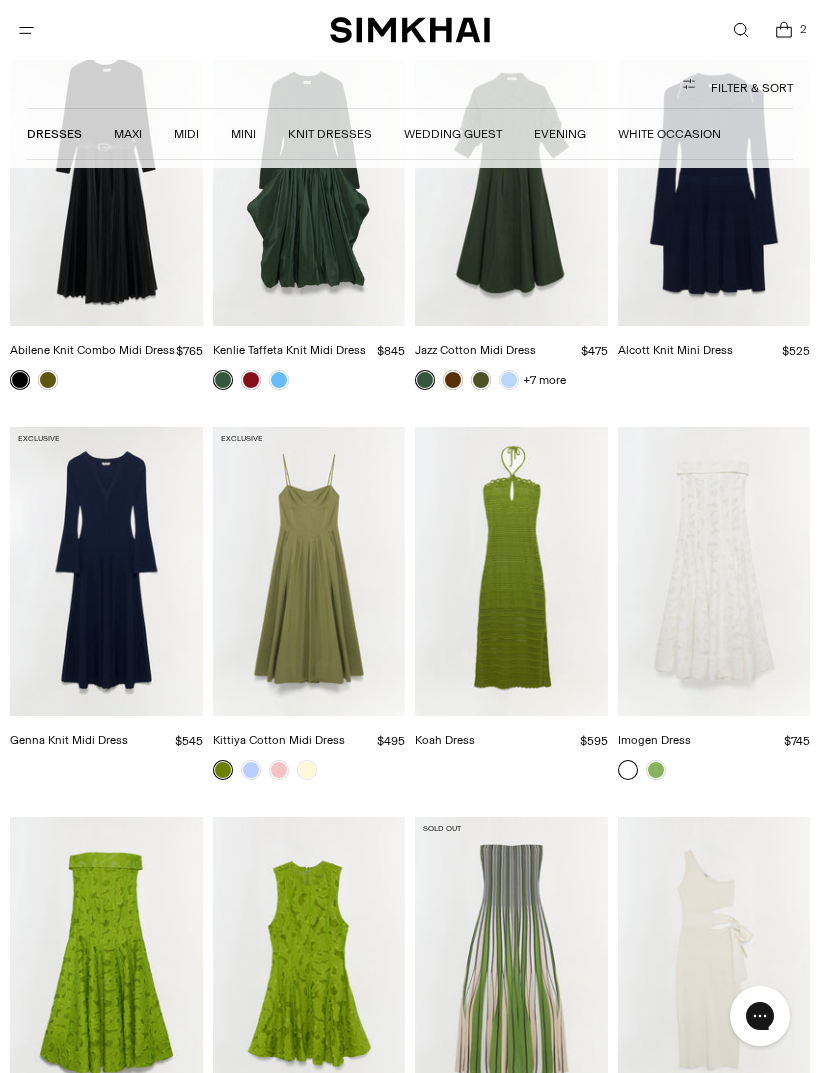 click on "Availability
In stock
Size
XS
S
M
L
XL
0
00
2
4
6
8
10
12
14
16" at bounding box center [410, 4641] 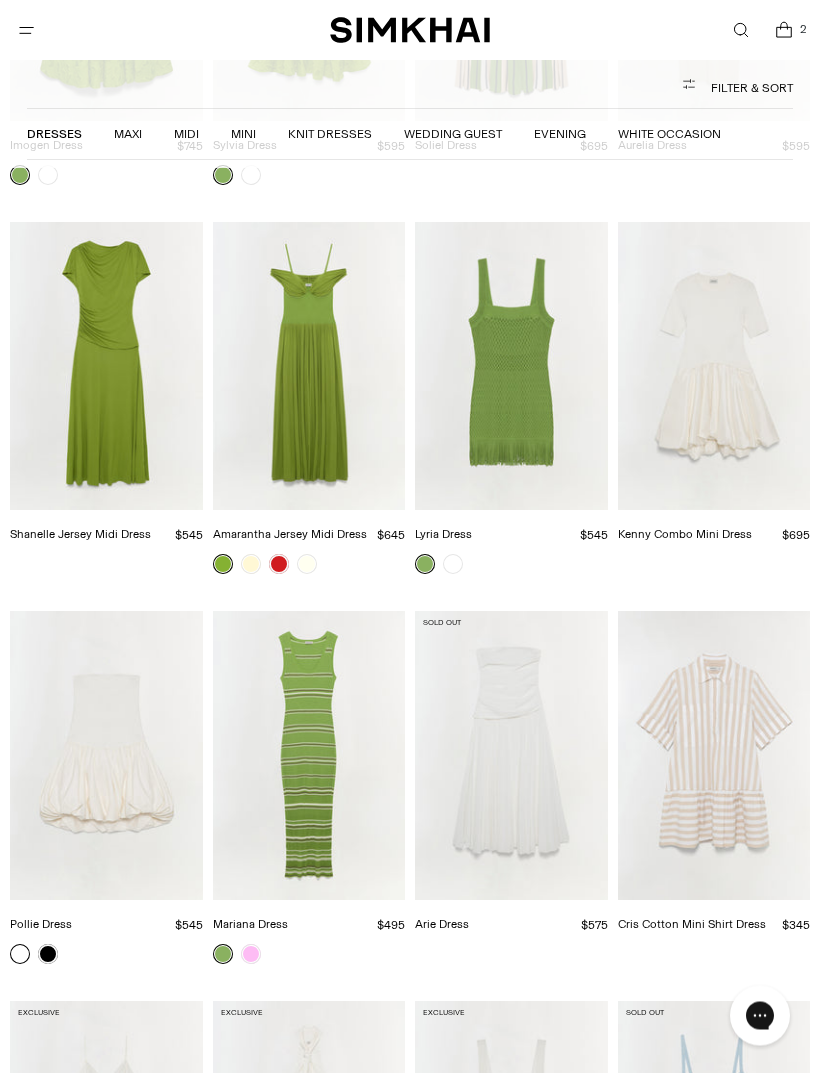scroll, scrollTop: 9121, scrollLeft: 0, axis: vertical 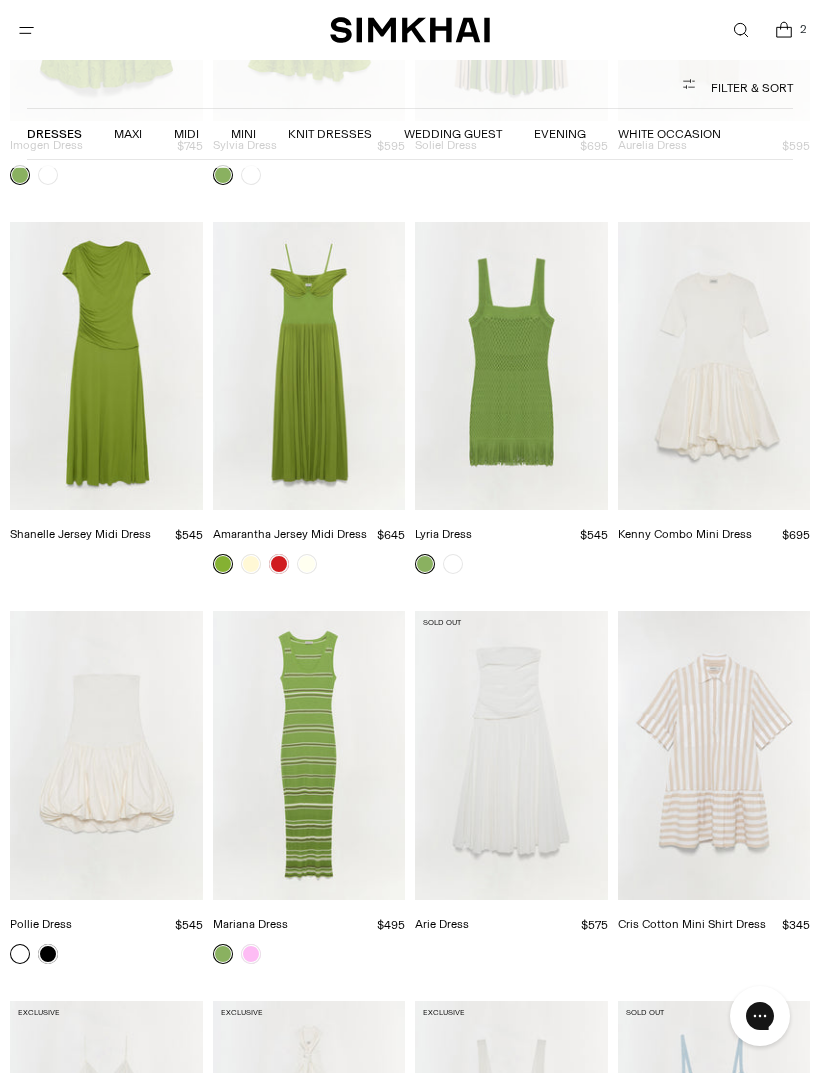 click at bounding box center [714, 366] 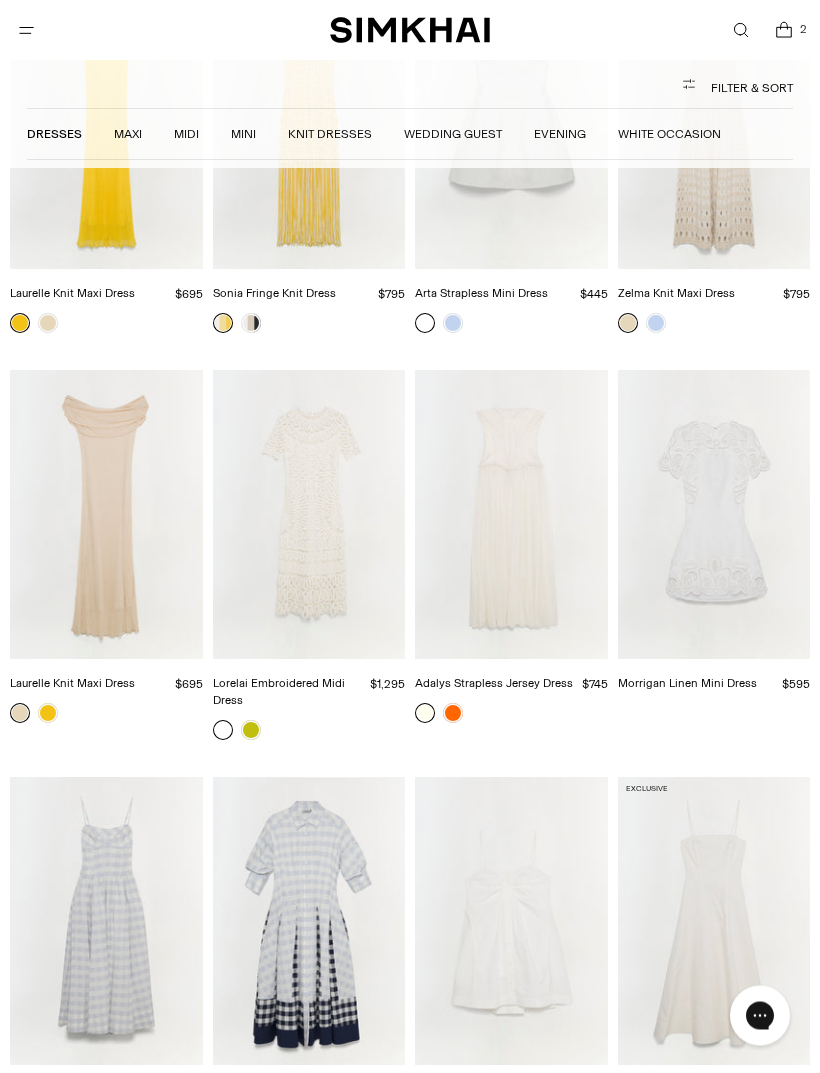 scroll, scrollTop: 14797, scrollLeft: 0, axis: vertical 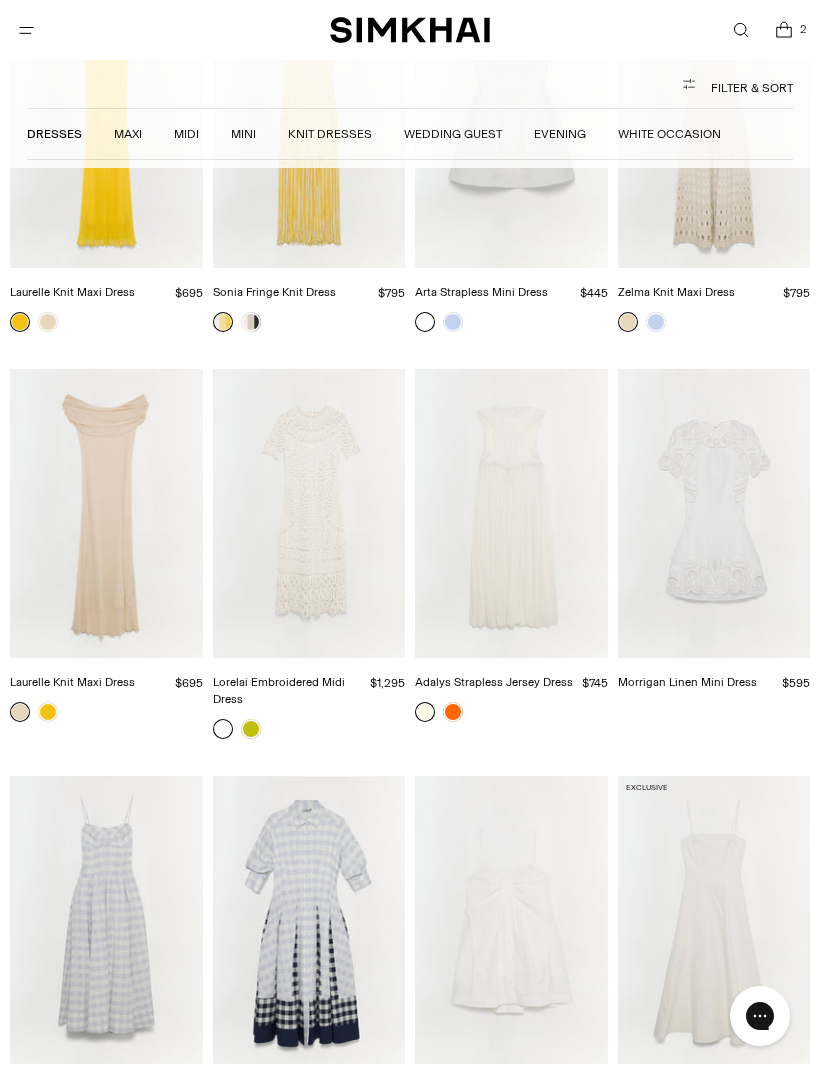 click at bounding box center [309, 920] 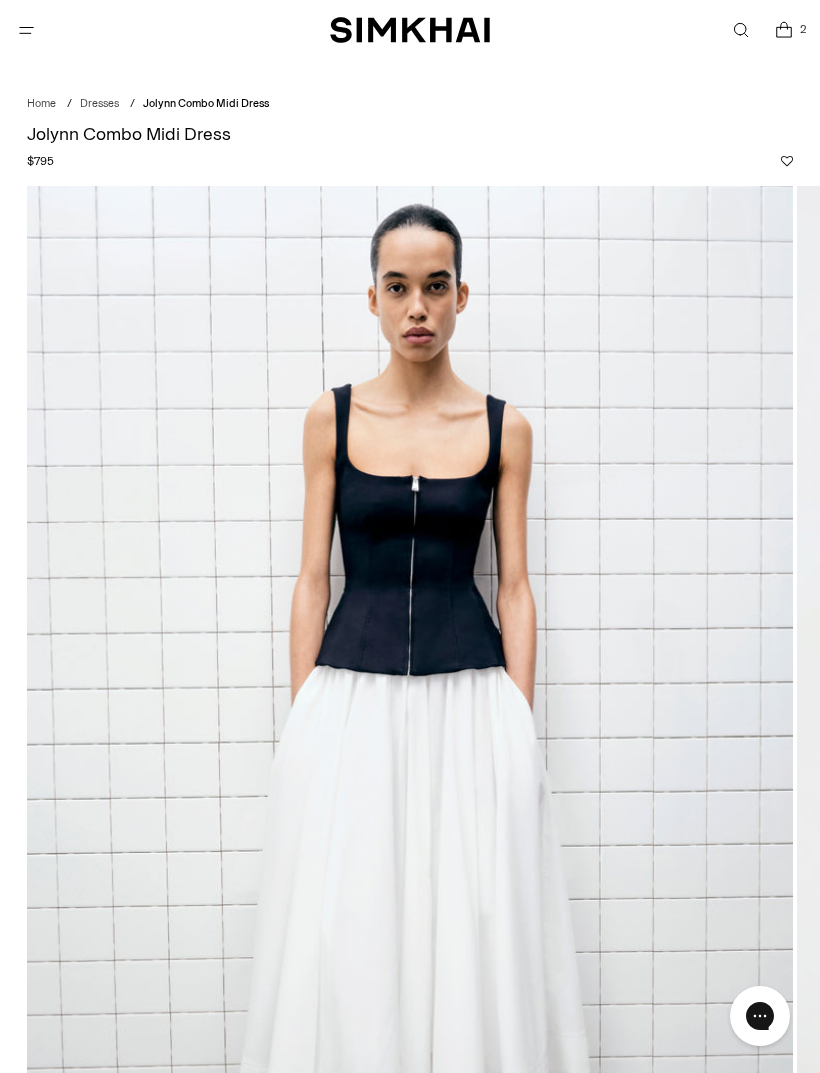 scroll, scrollTop: 0, scrollLeft: 0, axis: both 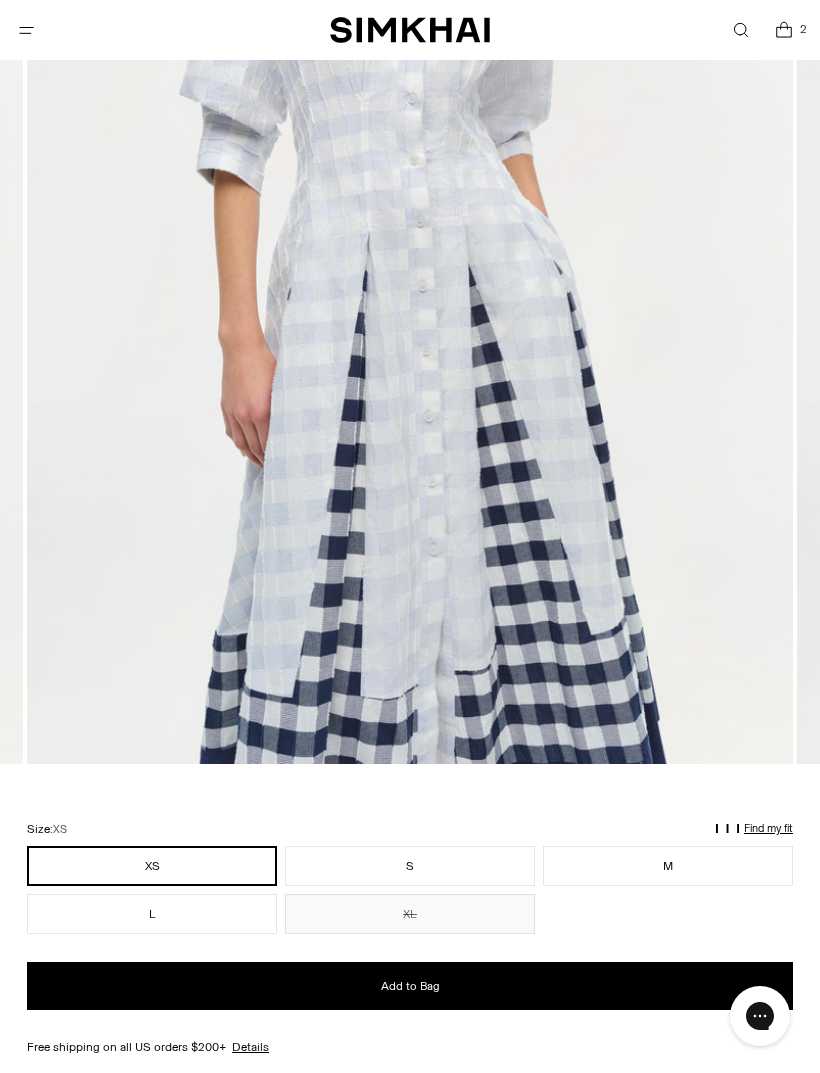 click on "L" at bounding box center (152, 914) 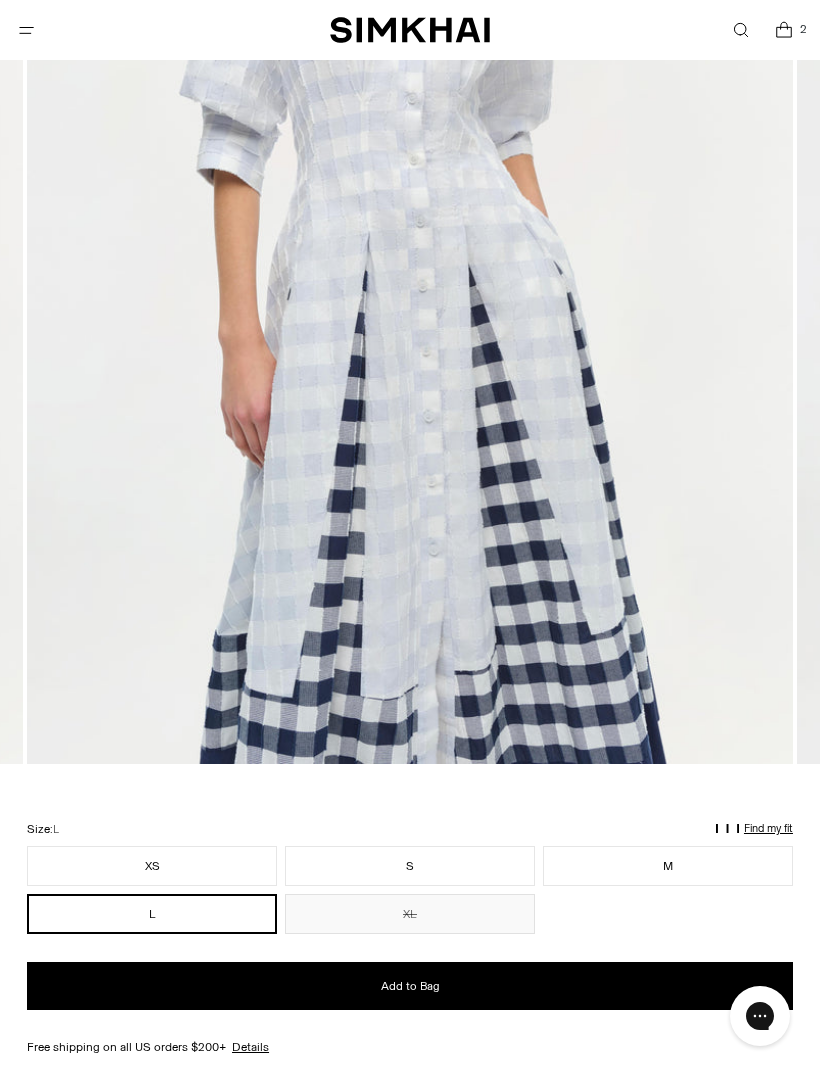 click on "Add to Bag" at bounding box center (410, 986) 